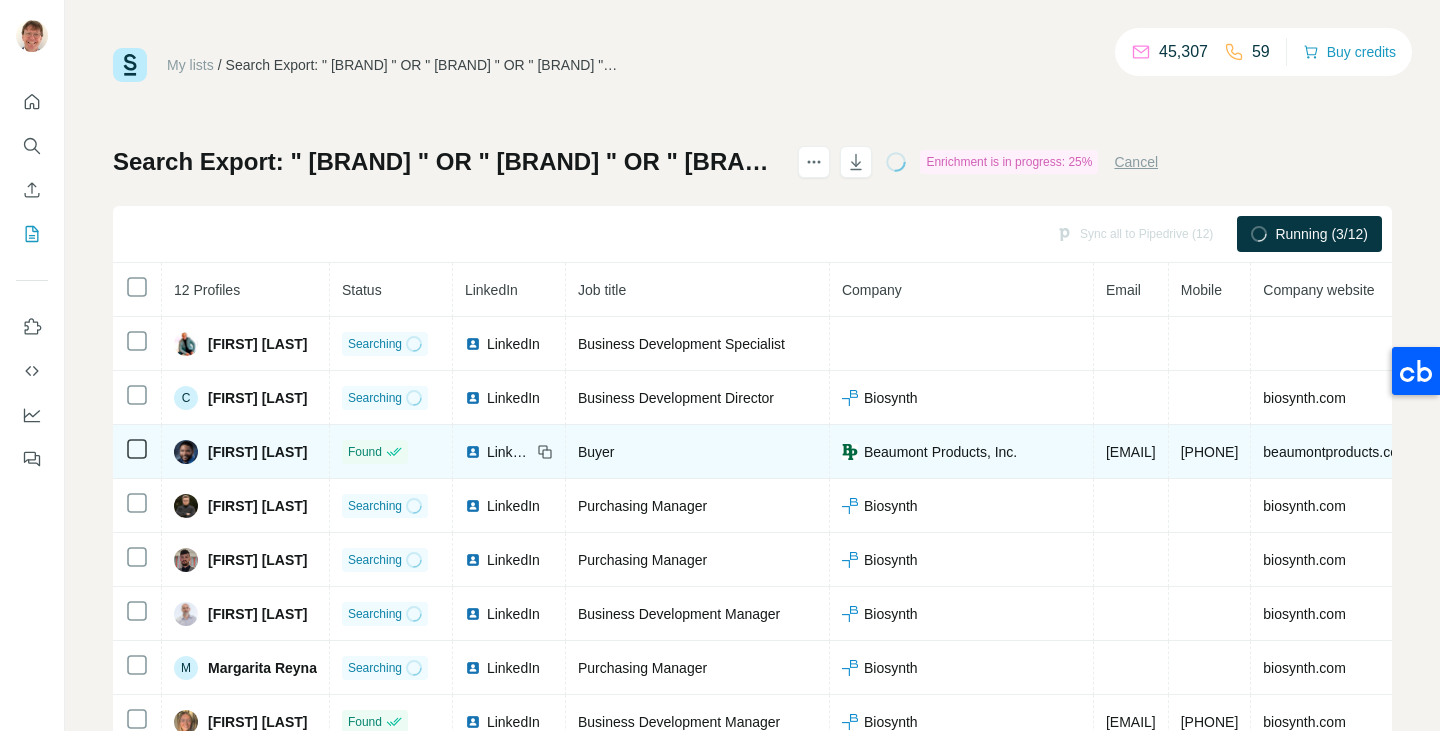 scroll, scrollTop: 0, scrollLeft: 0, axis: both 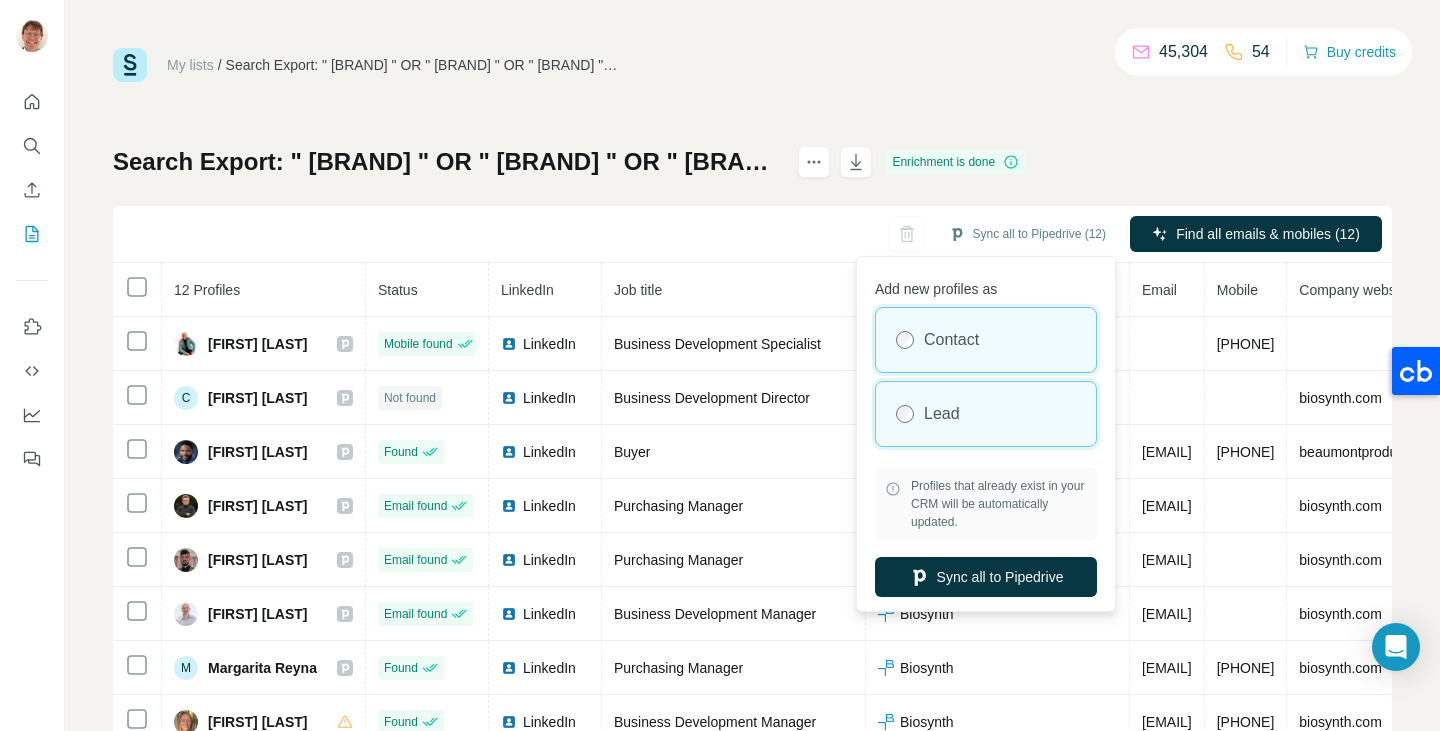 click on "Lead" at bounding box center (942, 414) 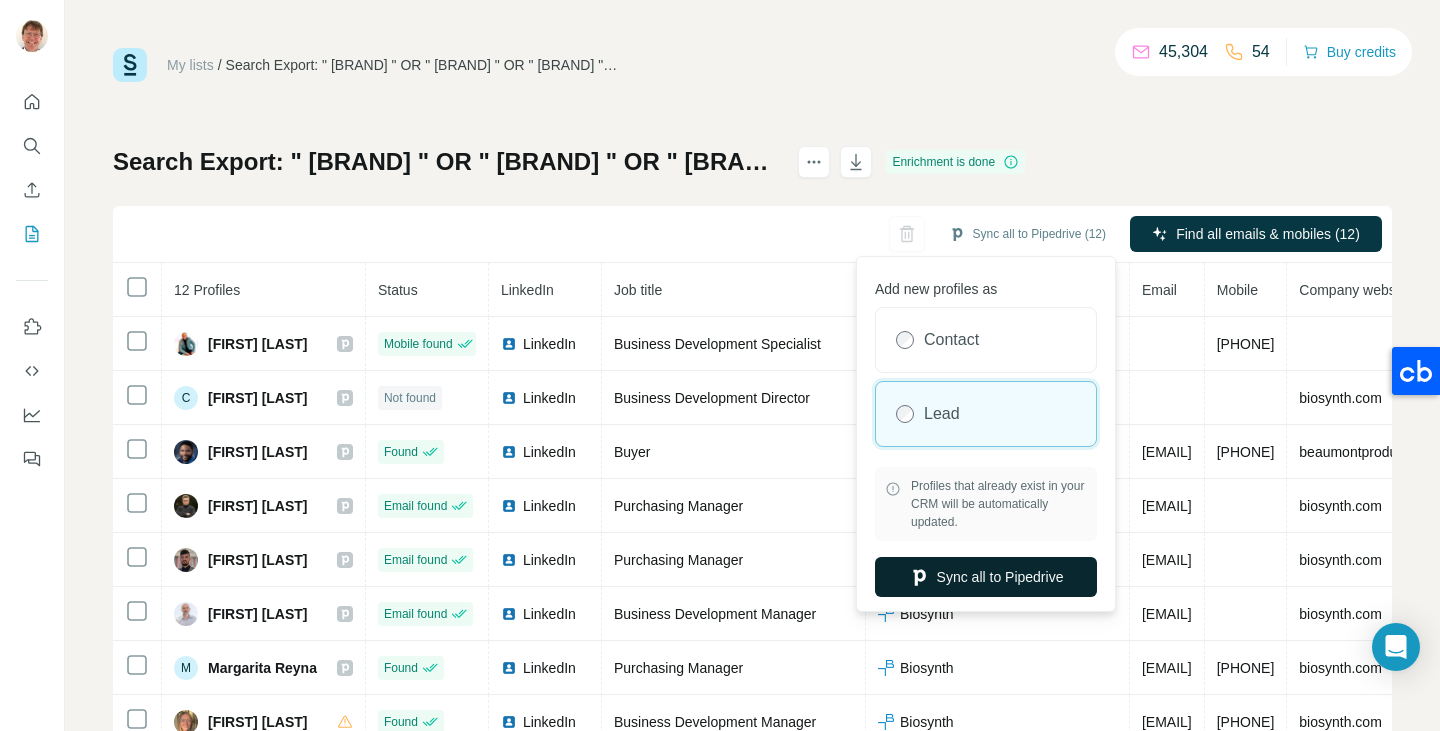 click on "Sync all to Pipedrive" at bounding box center [986, 577] 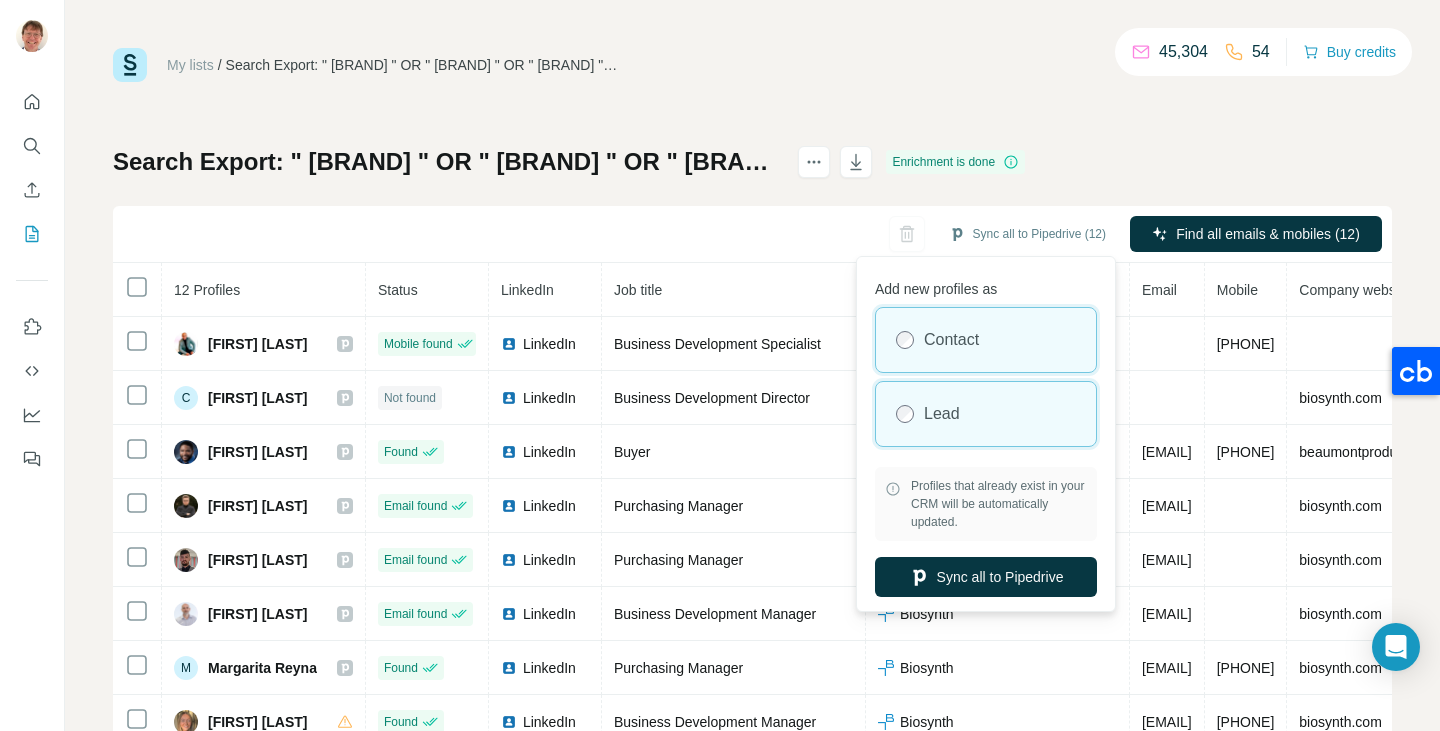 click on "Lead" at bounding box center (986, 414) 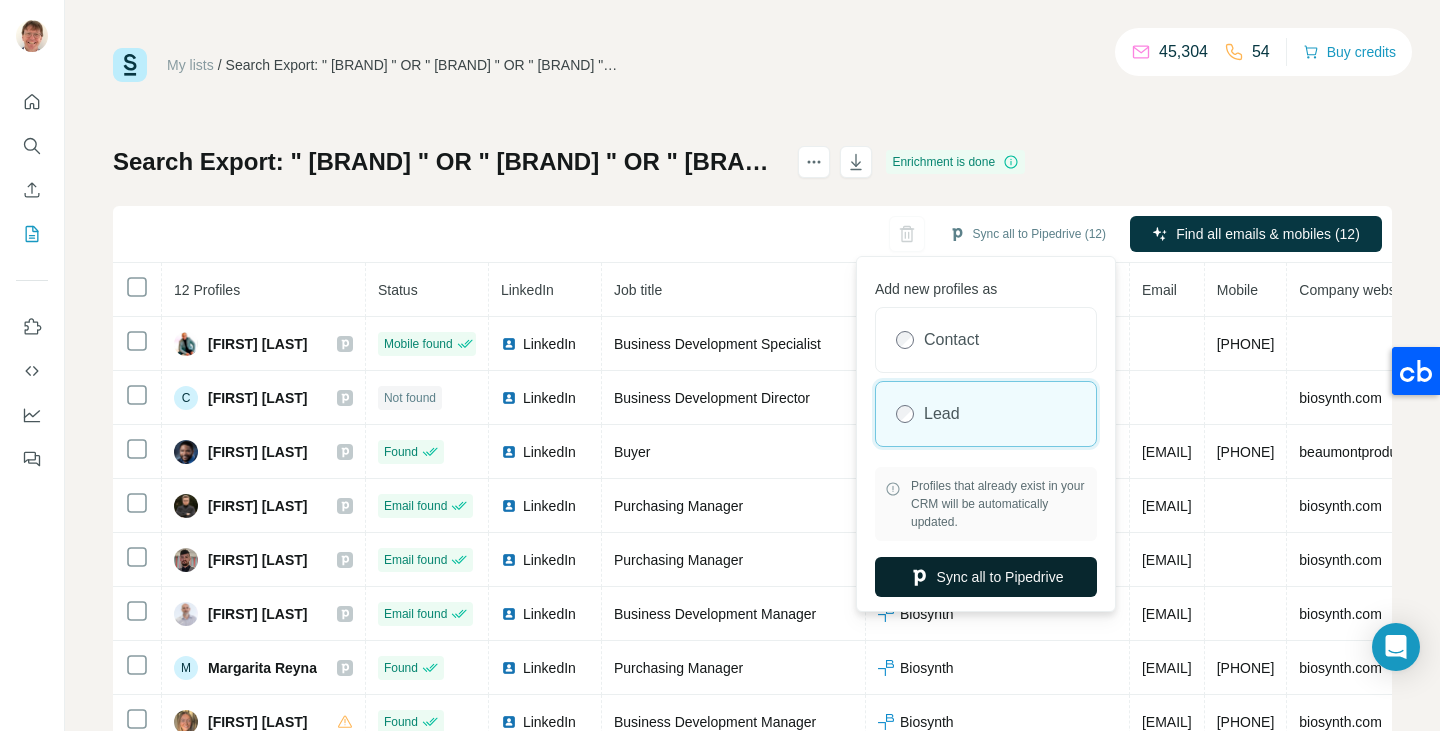click on "Sync all to Pipedrive" at bounding box center [986, 577] 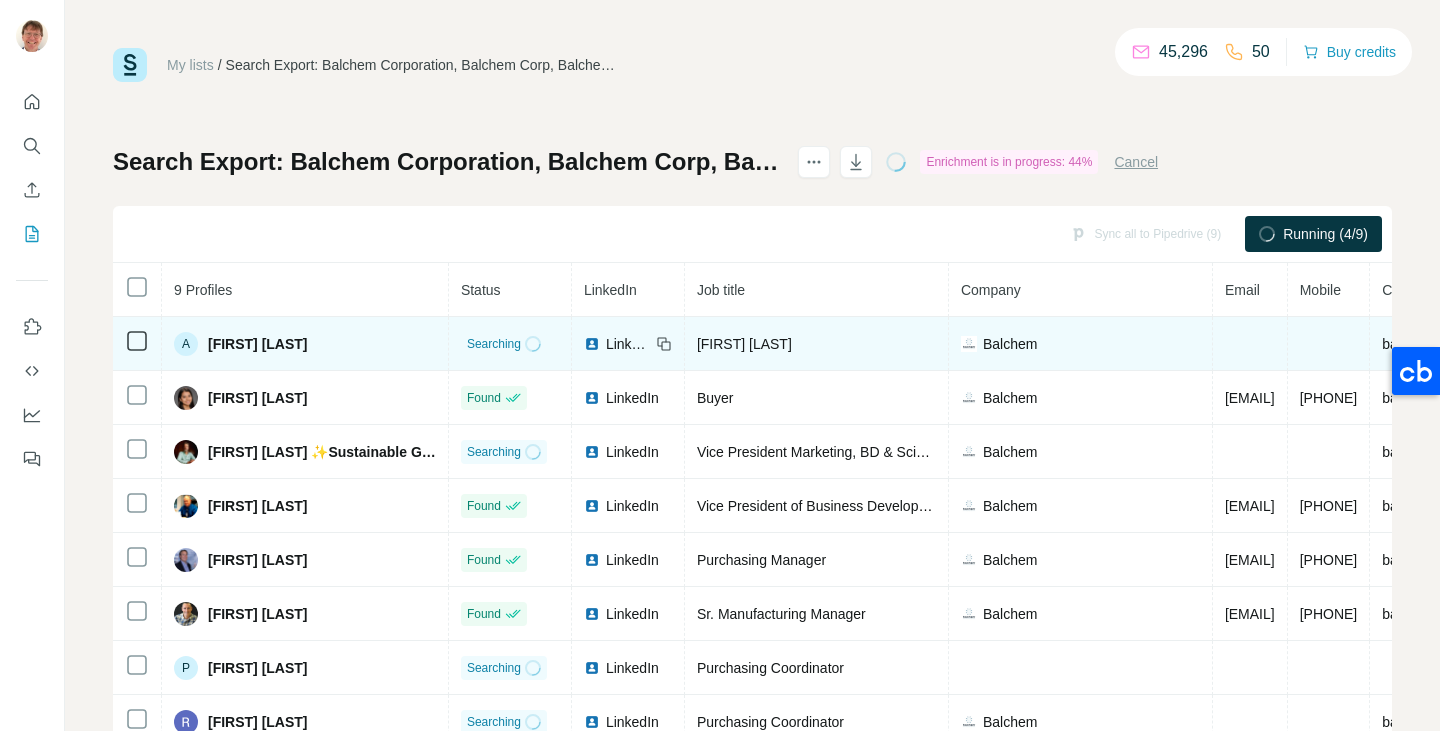 scroll, scrollTop: 0, scrollLeft: 0, axis: both 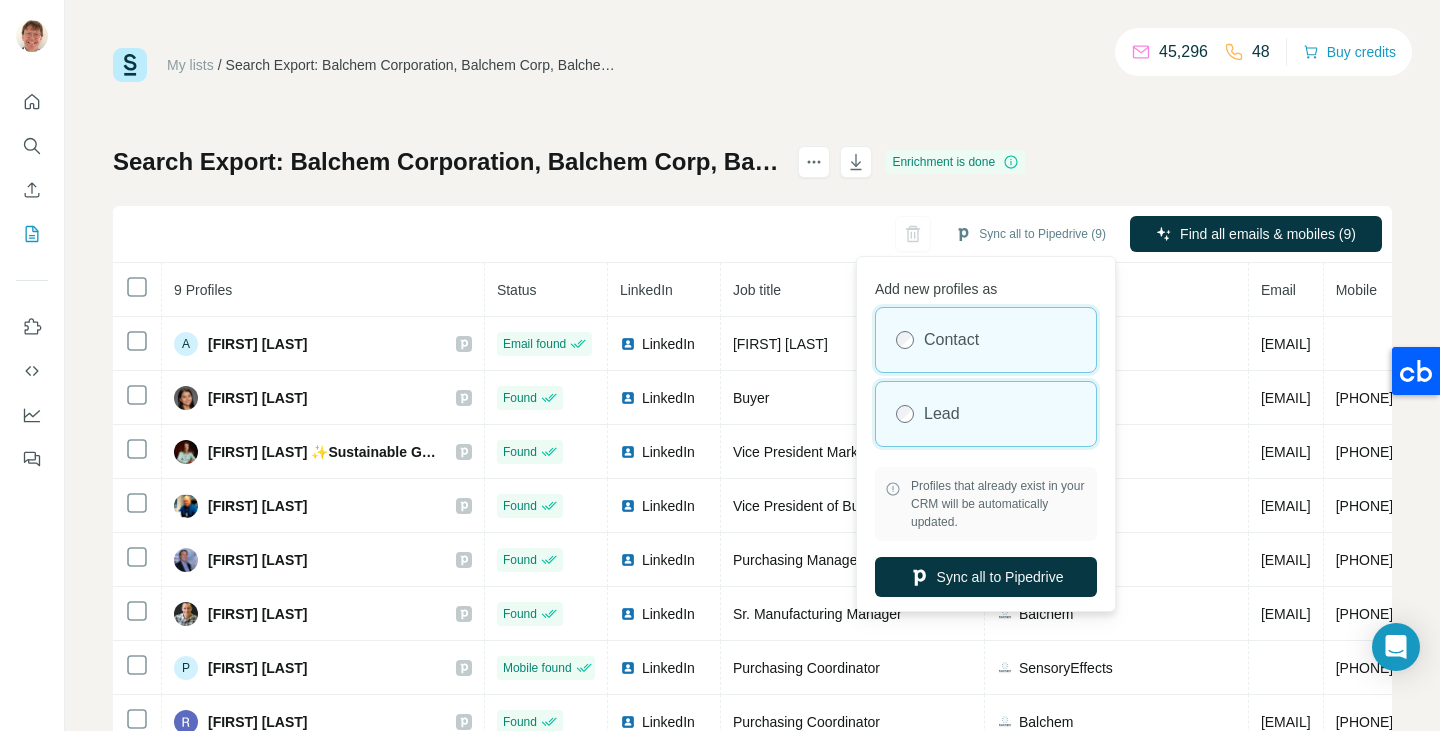 click on "Lead" at bounding box center [986, 414] 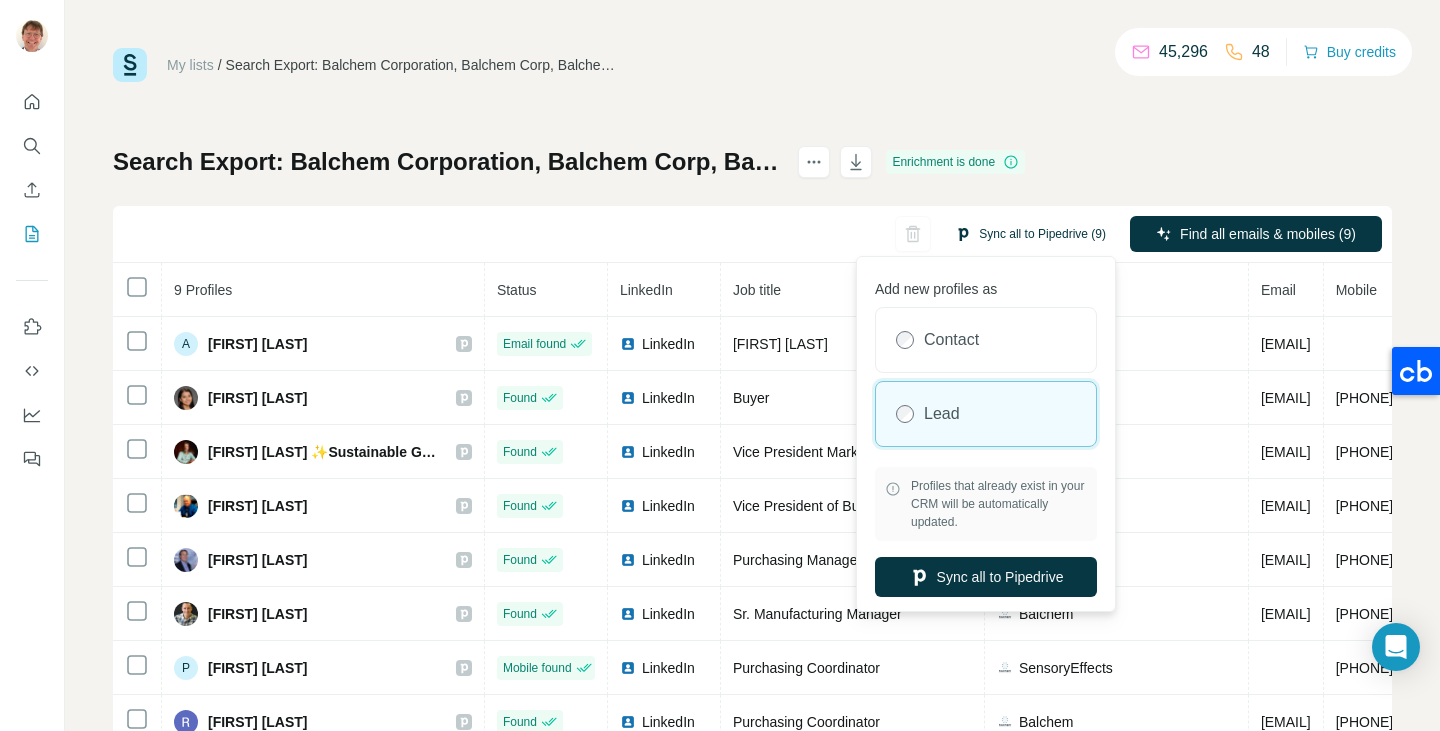 click on "Sync all to Pipedrive (9)" at bounding box center [1030, 234] 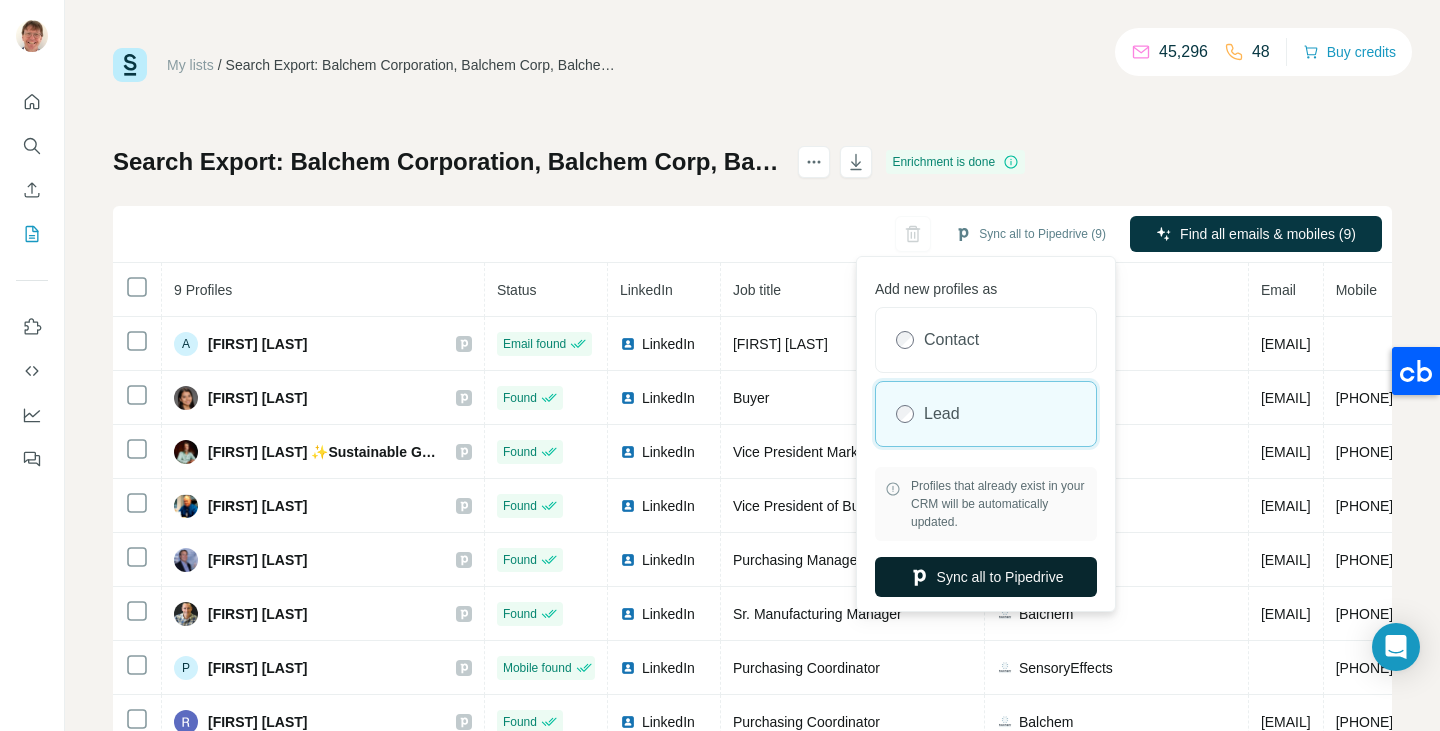 click on "Sync all to Pipedrive" at bounding box center [986, 577] 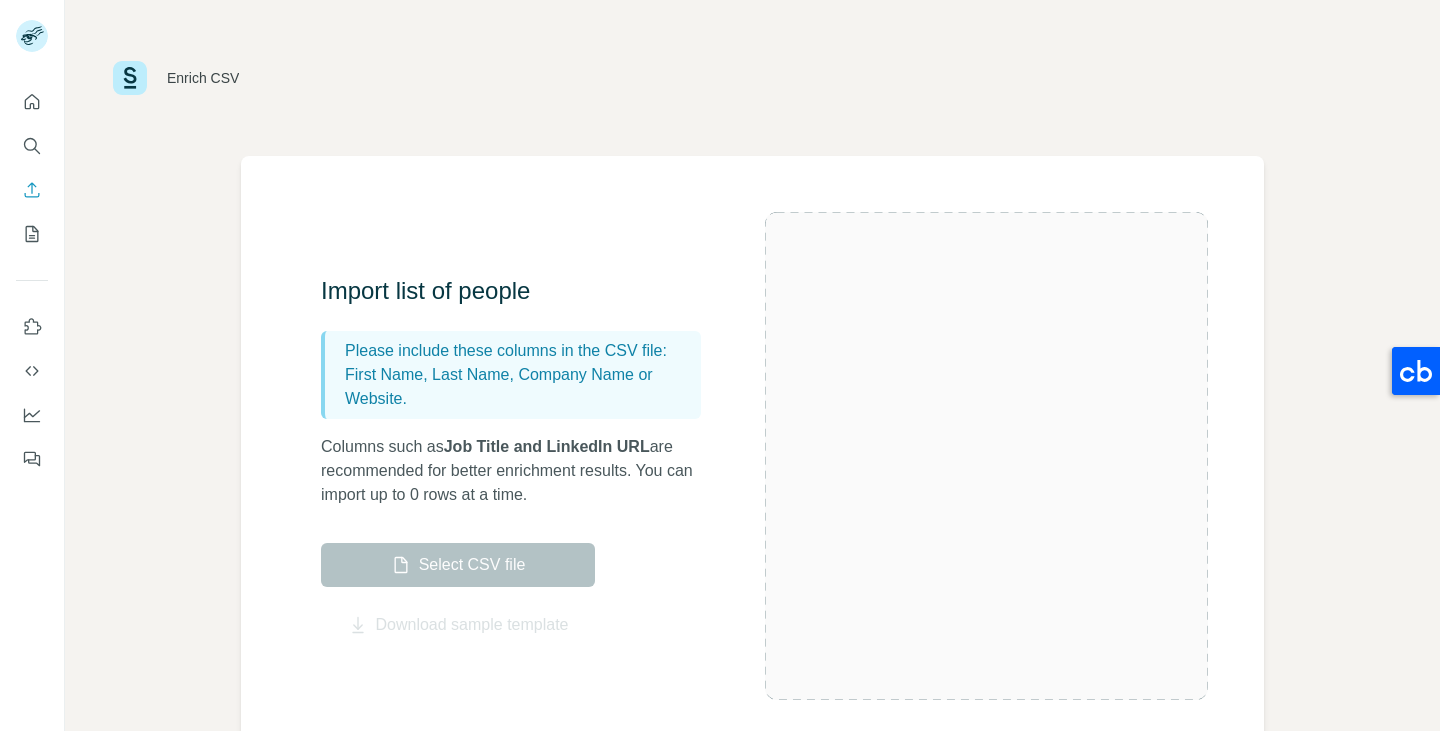 scroll, scrollTop: 0, scrollLeft: 0, axis: both 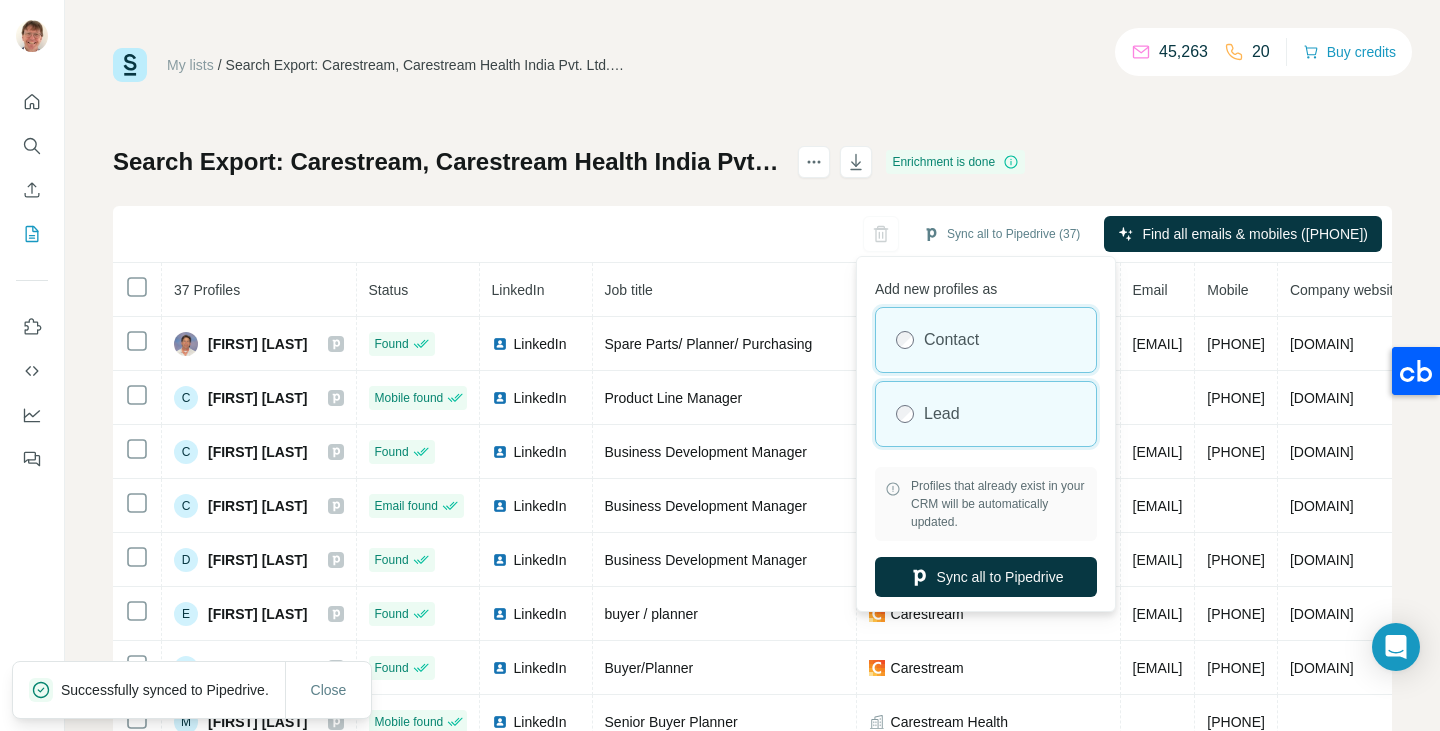 click on "Lead" at bounding box center (986, 414) 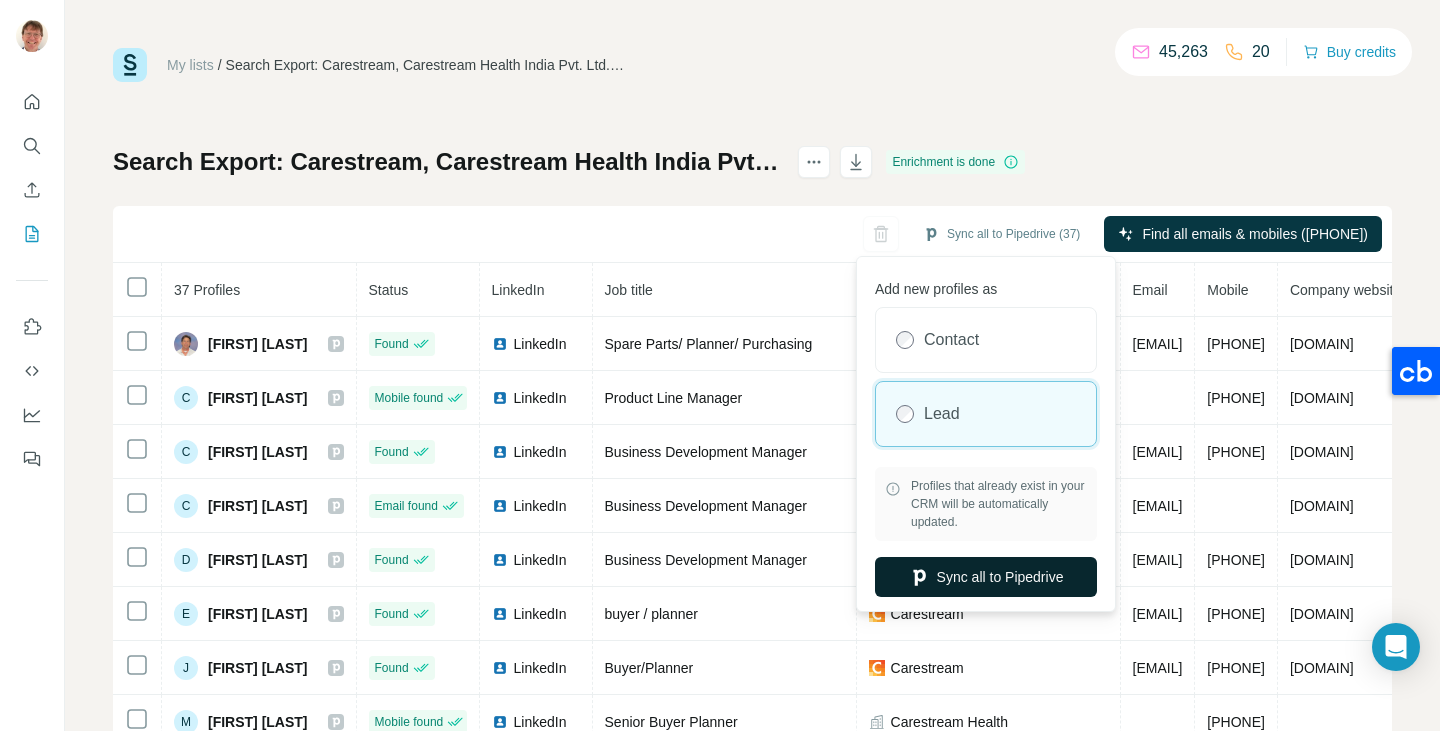 click on "Sync all to Pipedrive" at bounding box center [986, 577] 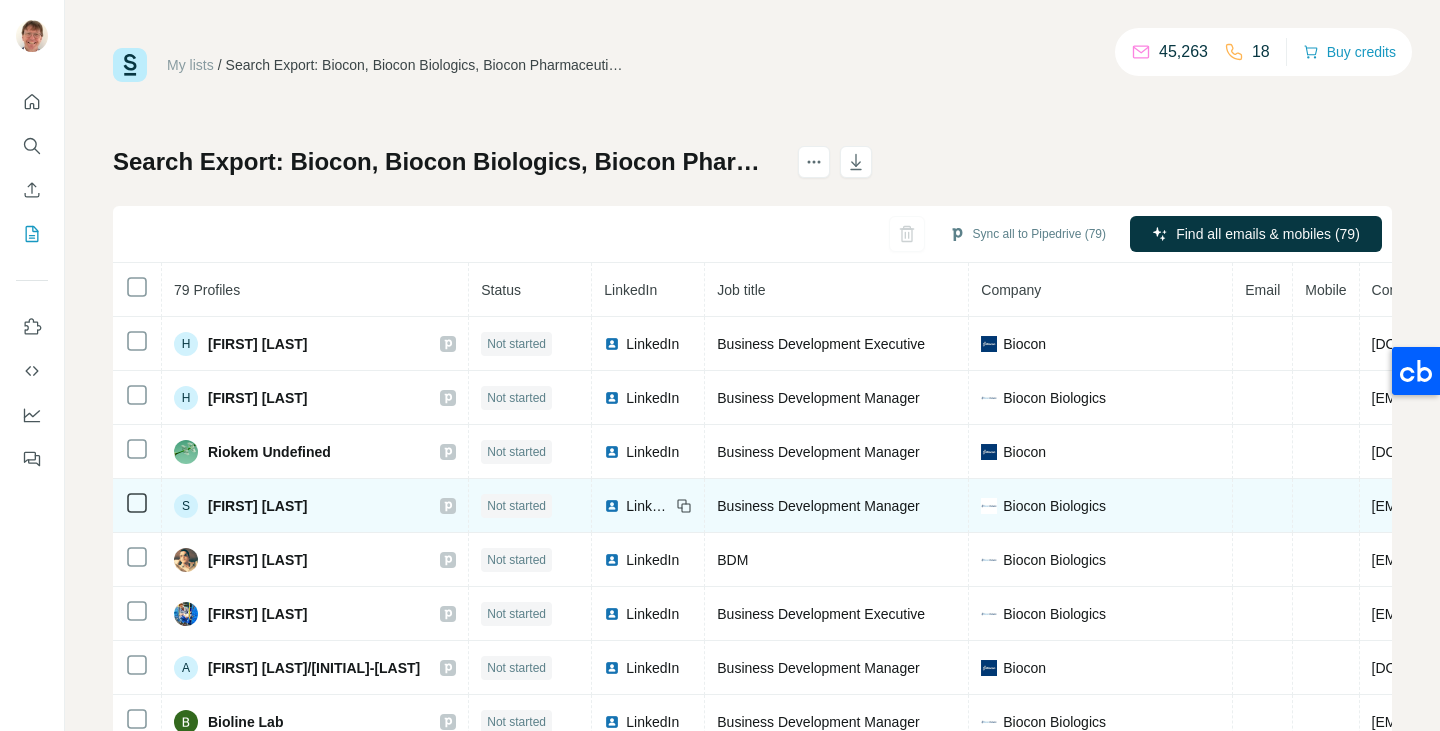 scroll, scrollTop: 0, scrollLeft: 0, axis: both 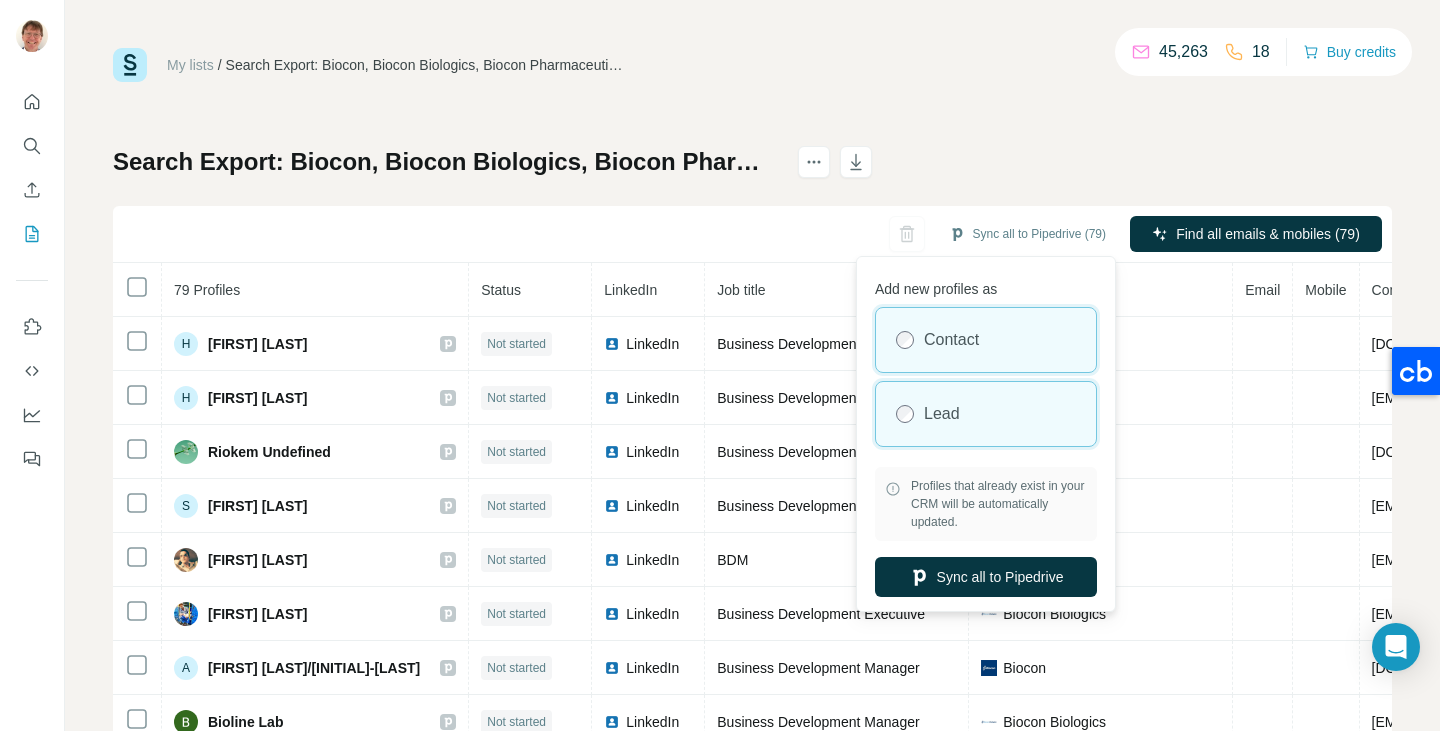 click on "Lead" at bounding box center (986, 414) 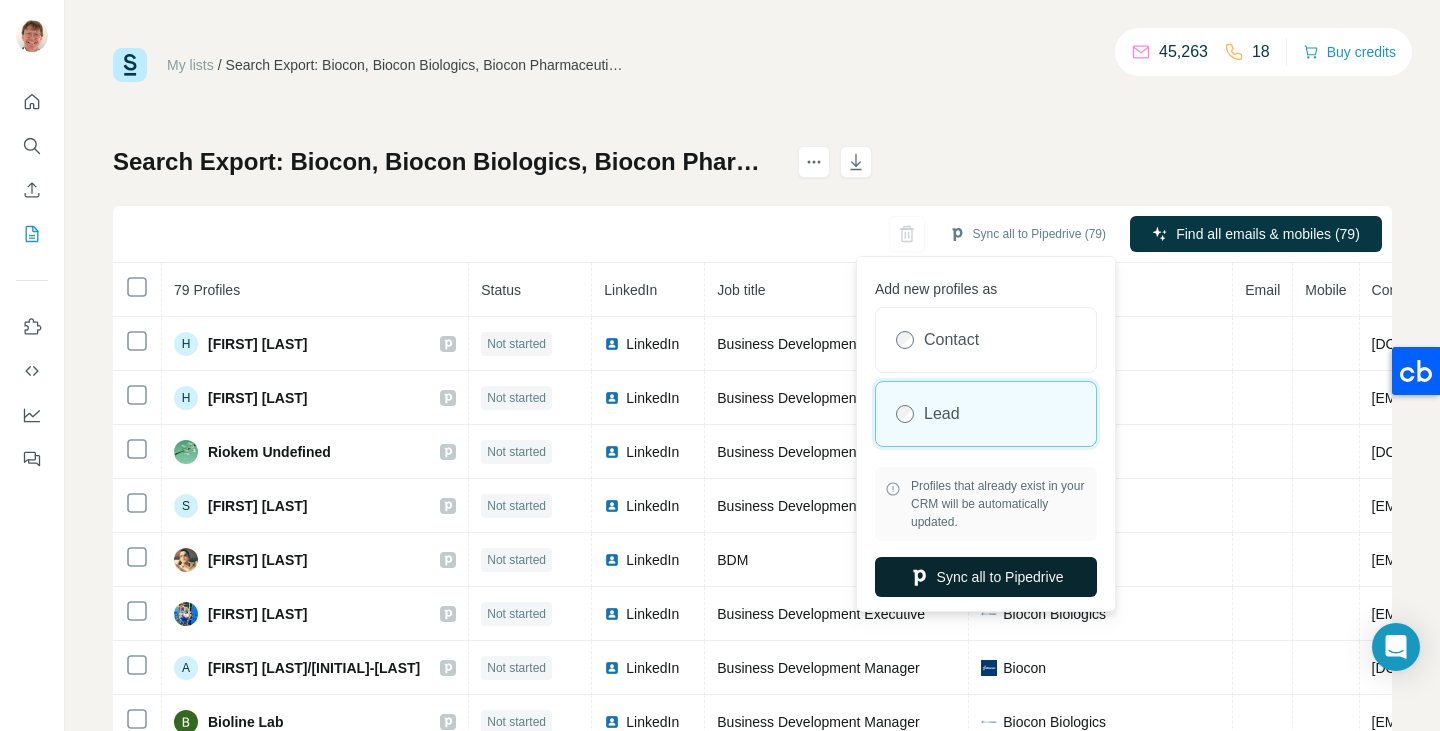 click on "Sync all to Pipedrive" at bounding box center [986, 577] 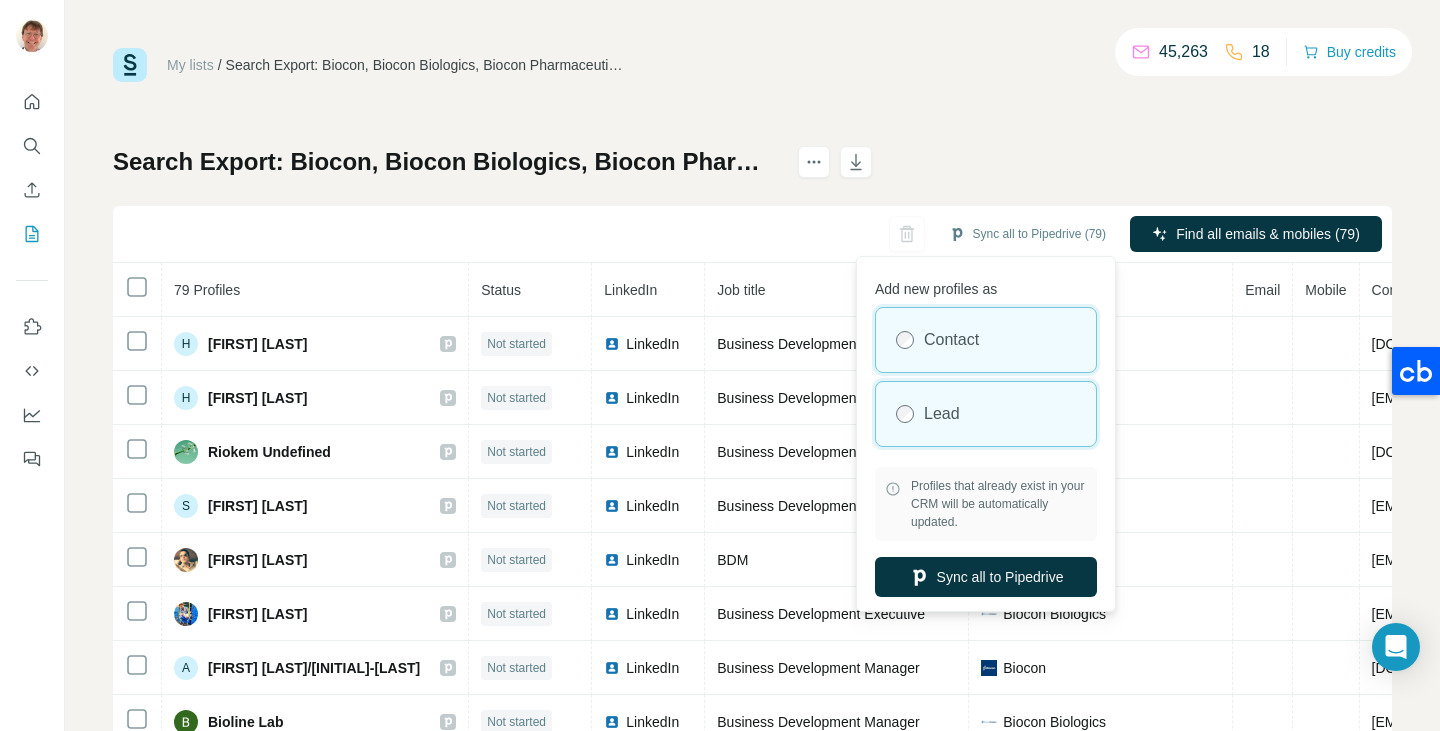 click on "Lead" at bounding box center (986, 414) 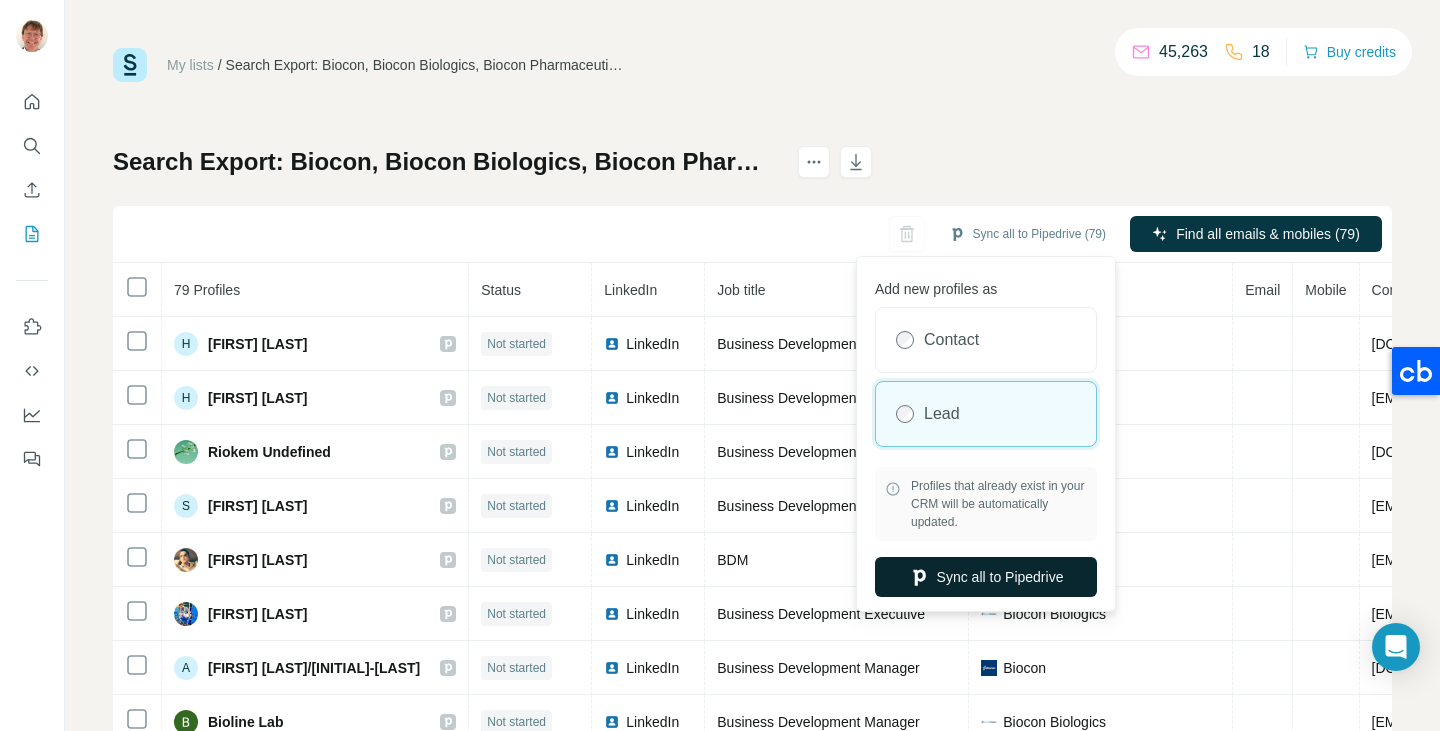 click on "Sync all to Pipedrive" at bounding box center [986, 577] 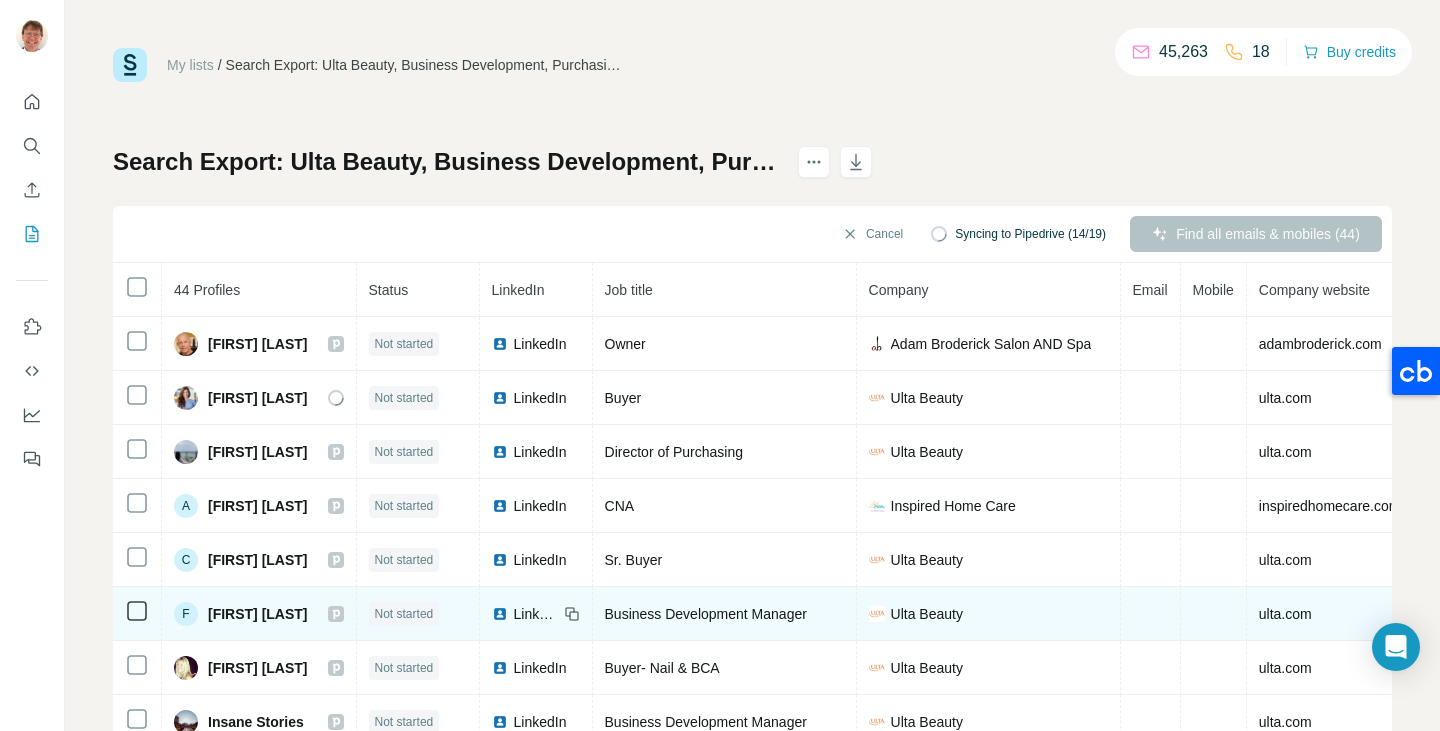 scroll, scrollTop: 0, scrollLeft: 0, axis: both 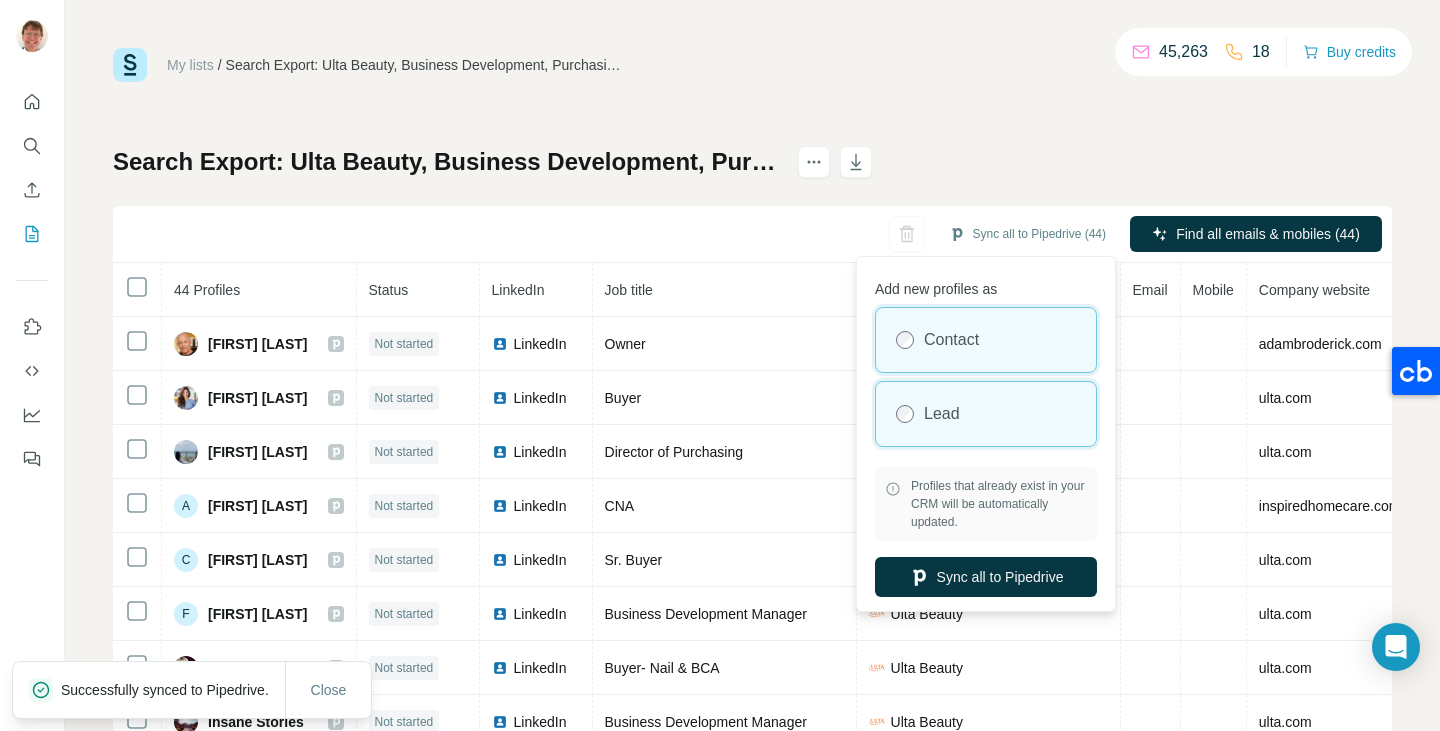 click on "Lead" at bounding box center (986, 414) 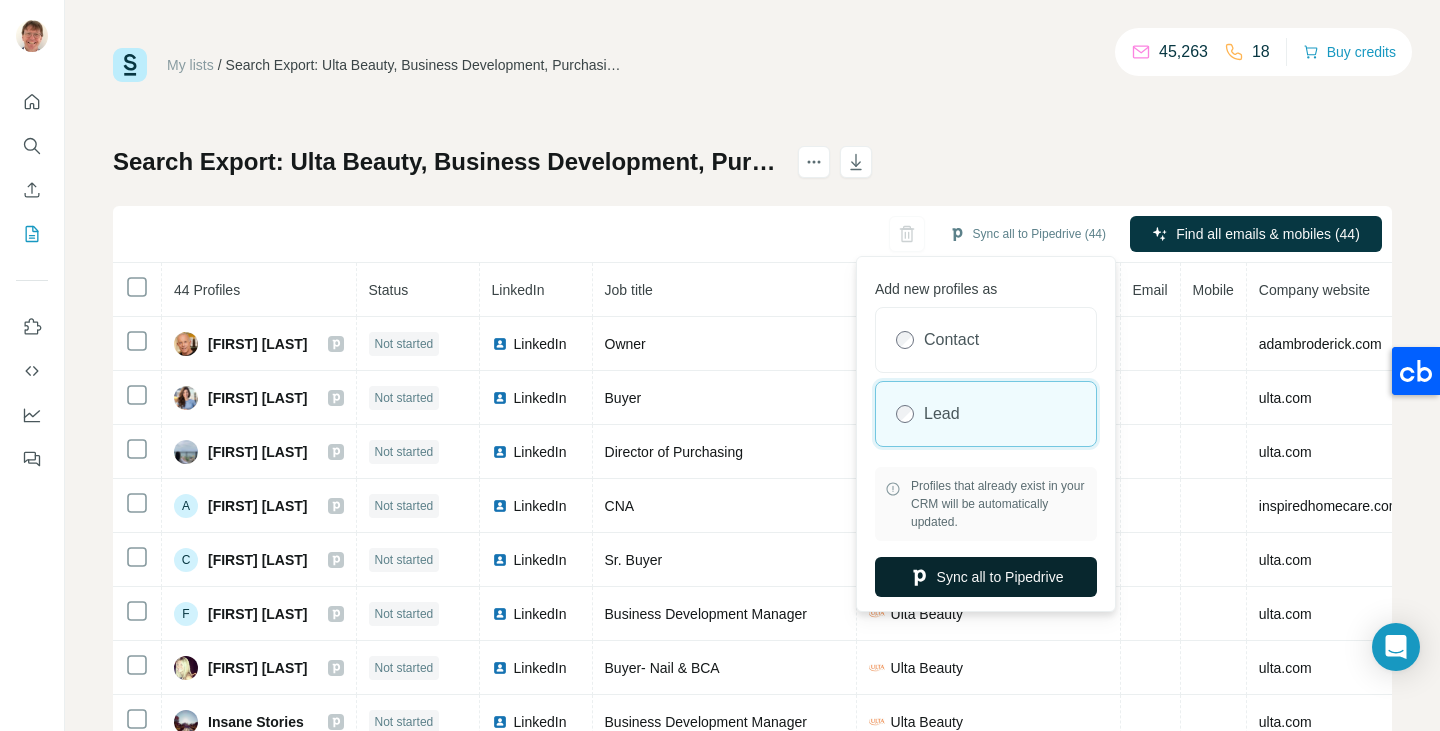 click on "Sync all to Pipedrive" at bounding box center [986, 577] 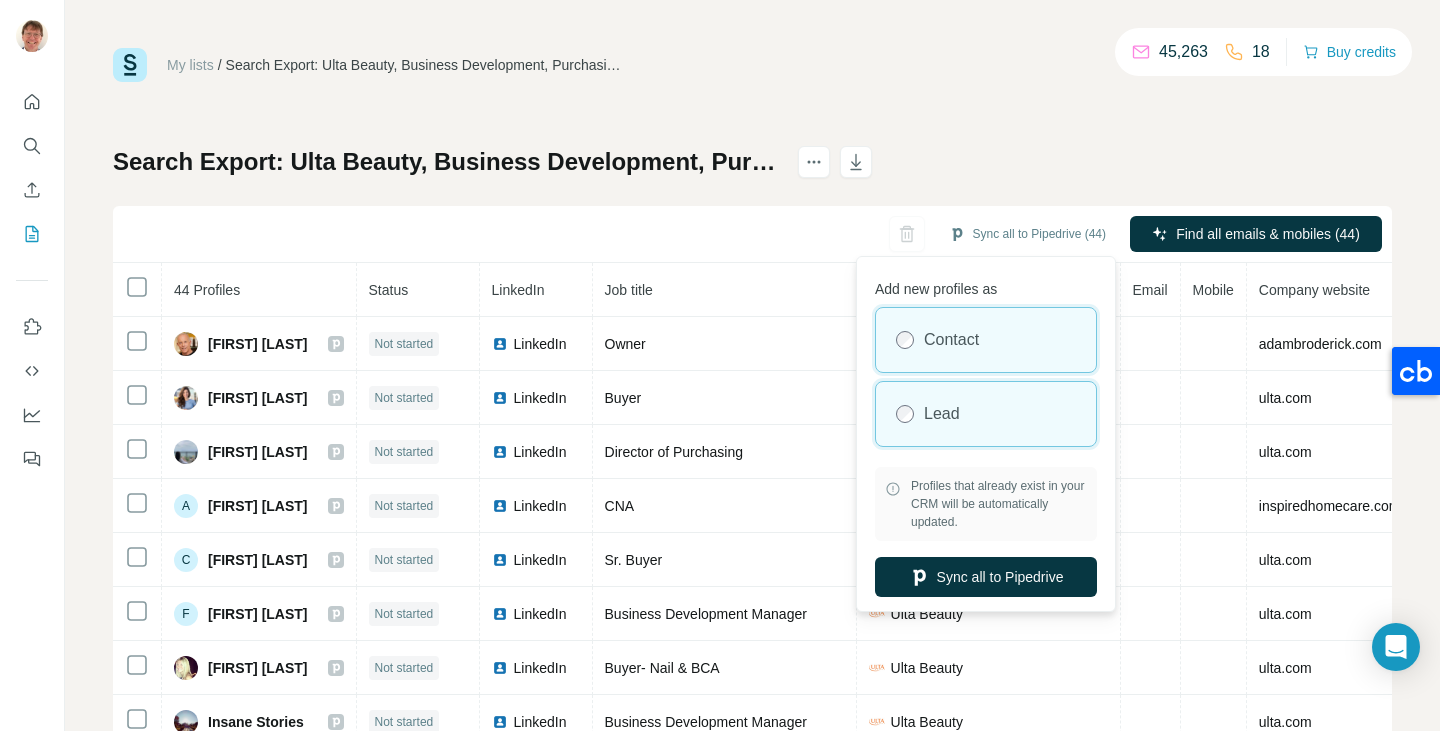 click on "Lead" at bounding box center [986, 414] 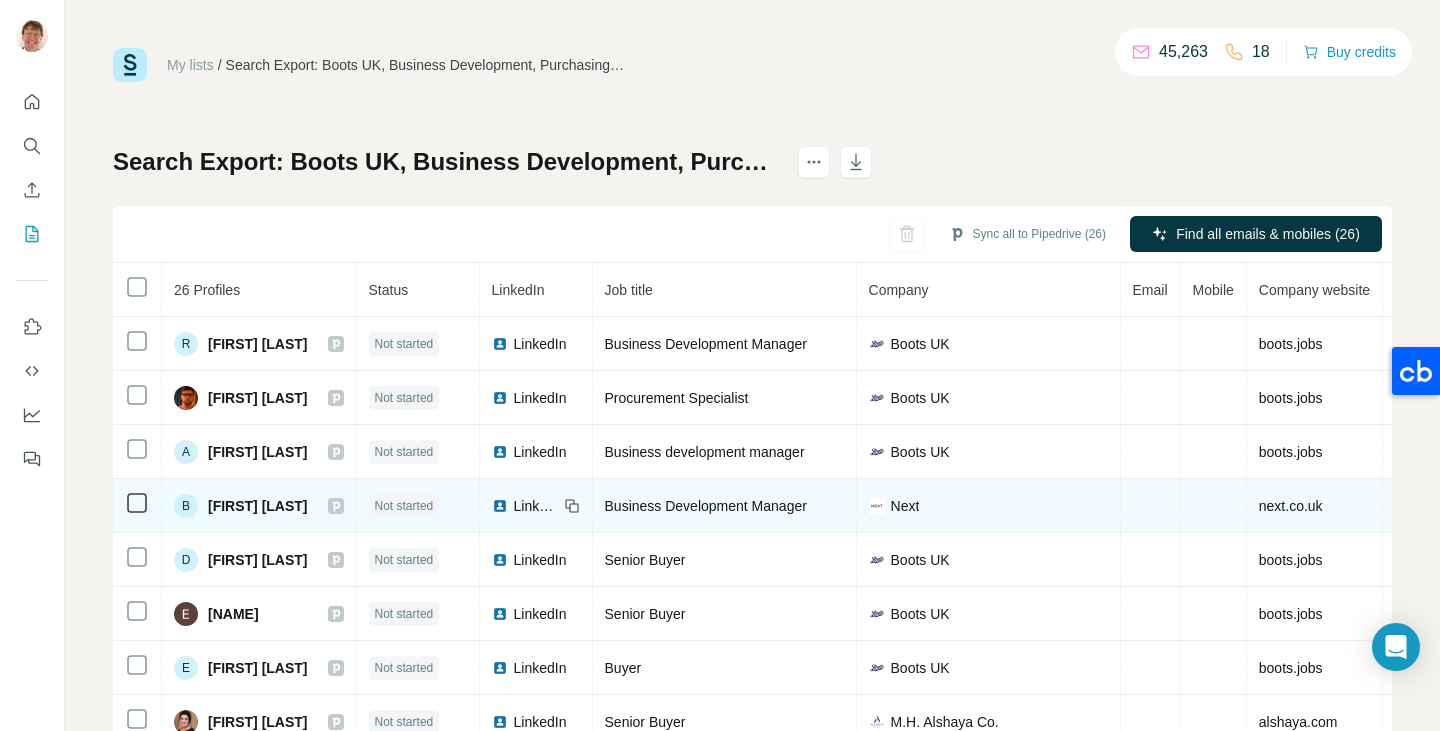 scroll, scrollTop: 0, scrollLeft: 0, axis: both 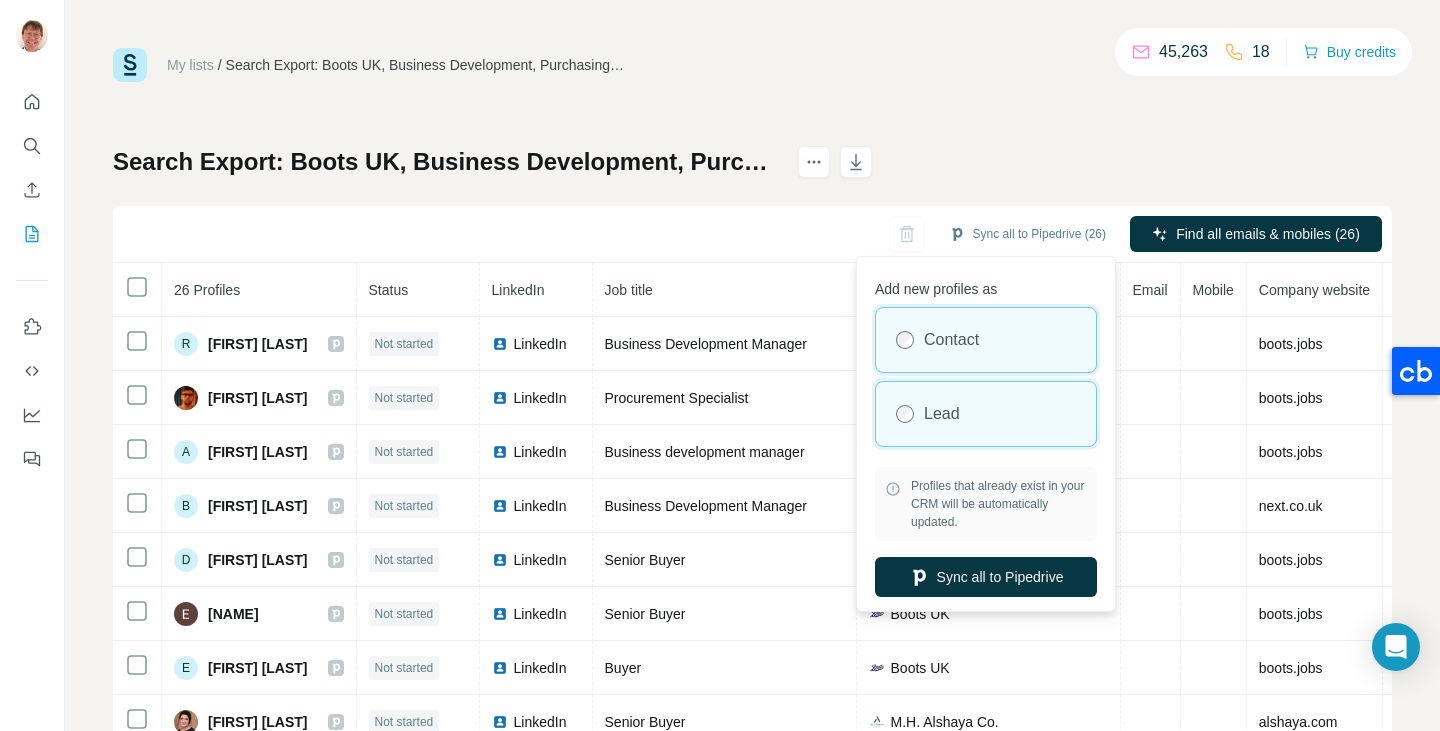 click on "Lead" at bounding box center [986, 414] 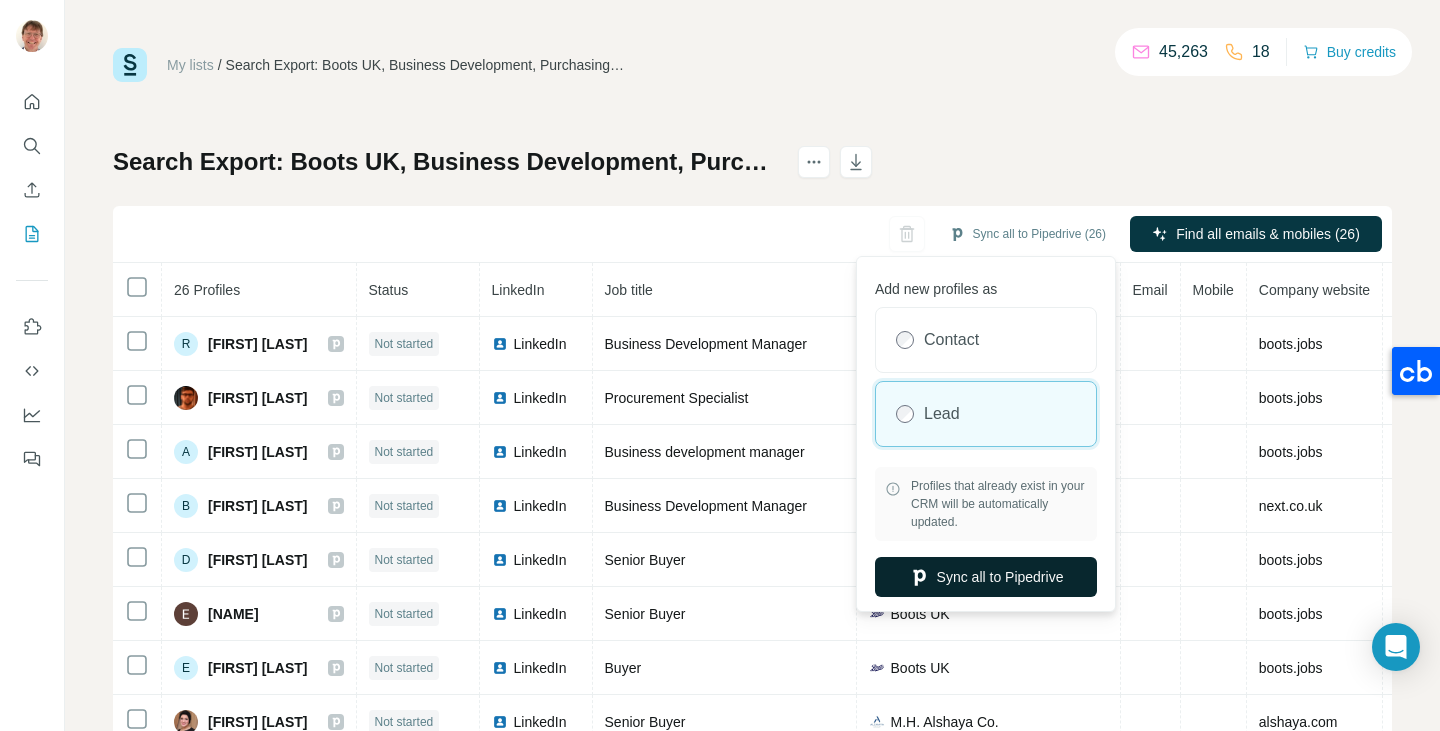 click on "Sync all to Pipedrive" at bounding box center (986, 577) 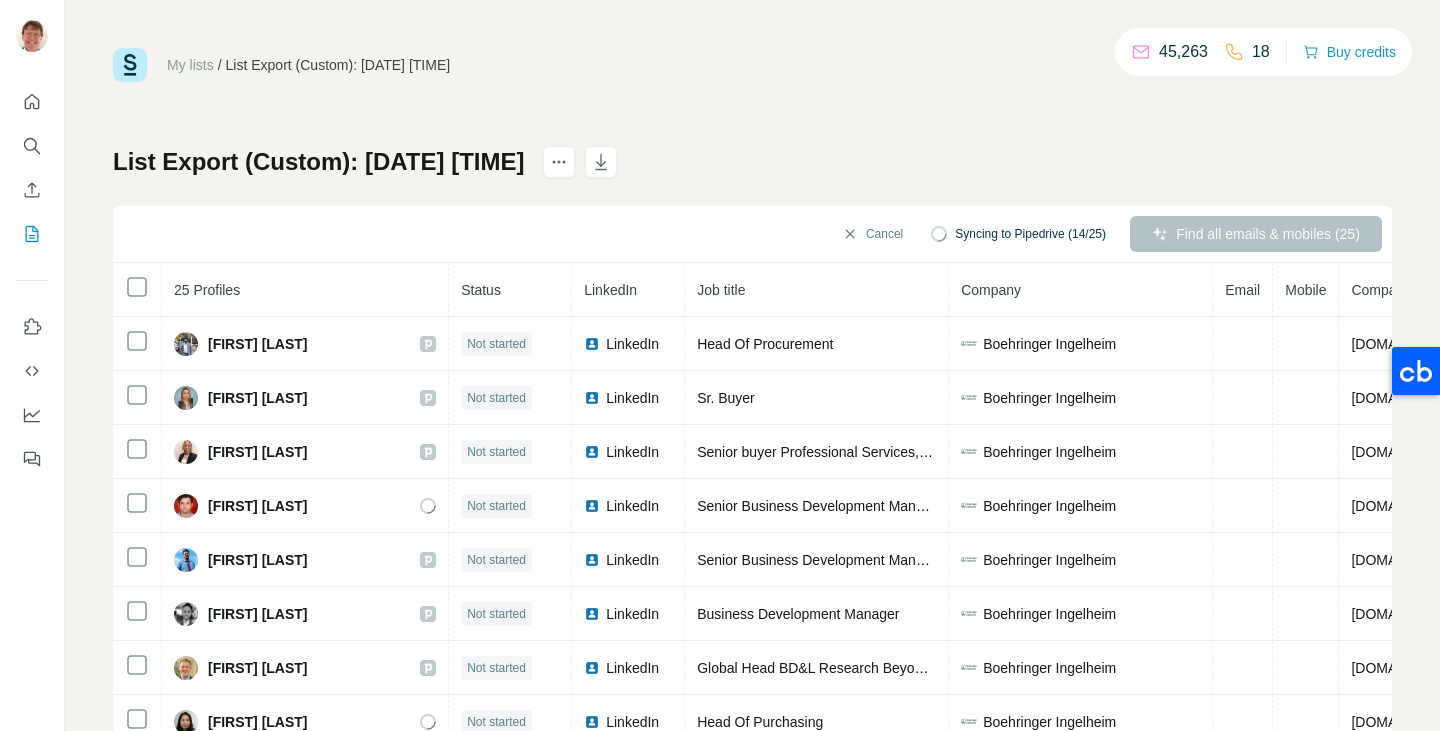 scroll, scrollTop: 0, scrollLeft: 0, axis: both 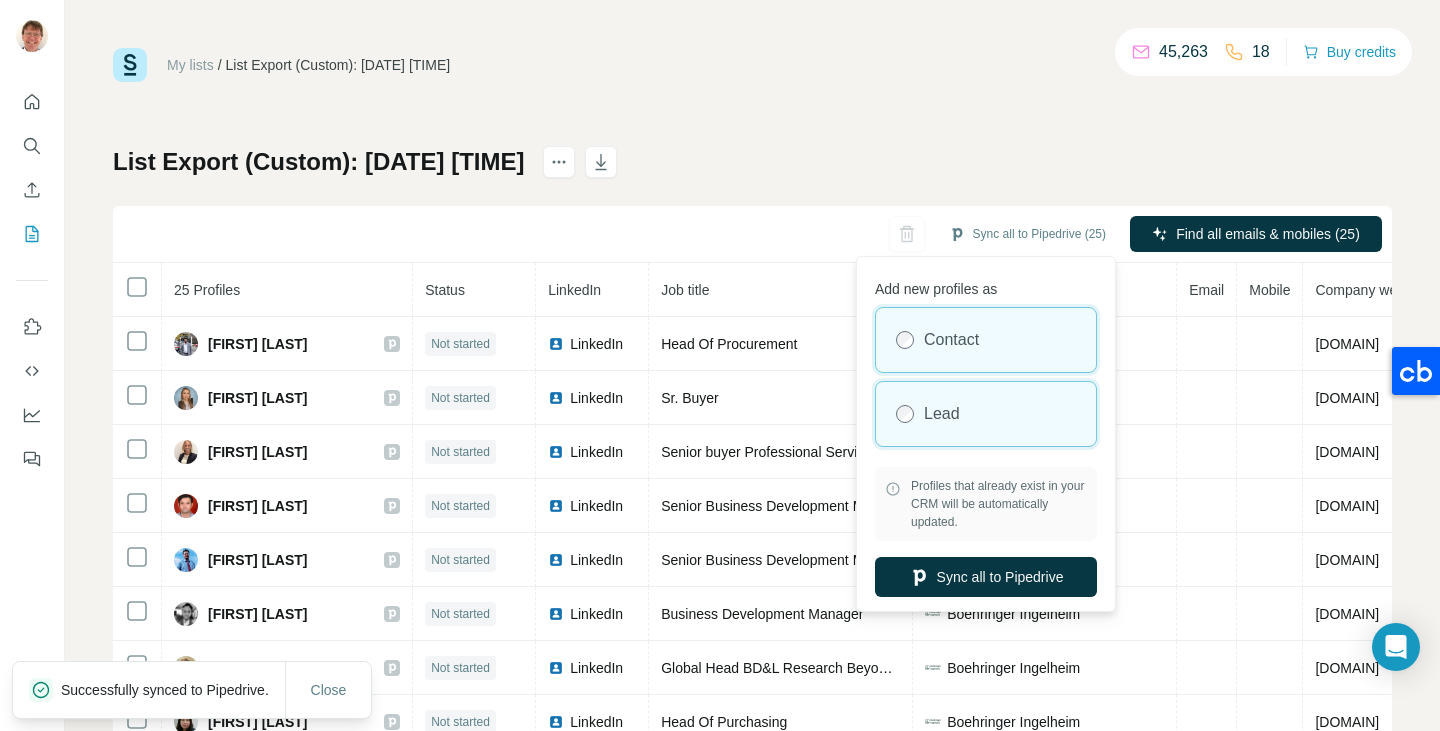 click on "Lead" at bounding box center (986, 414) 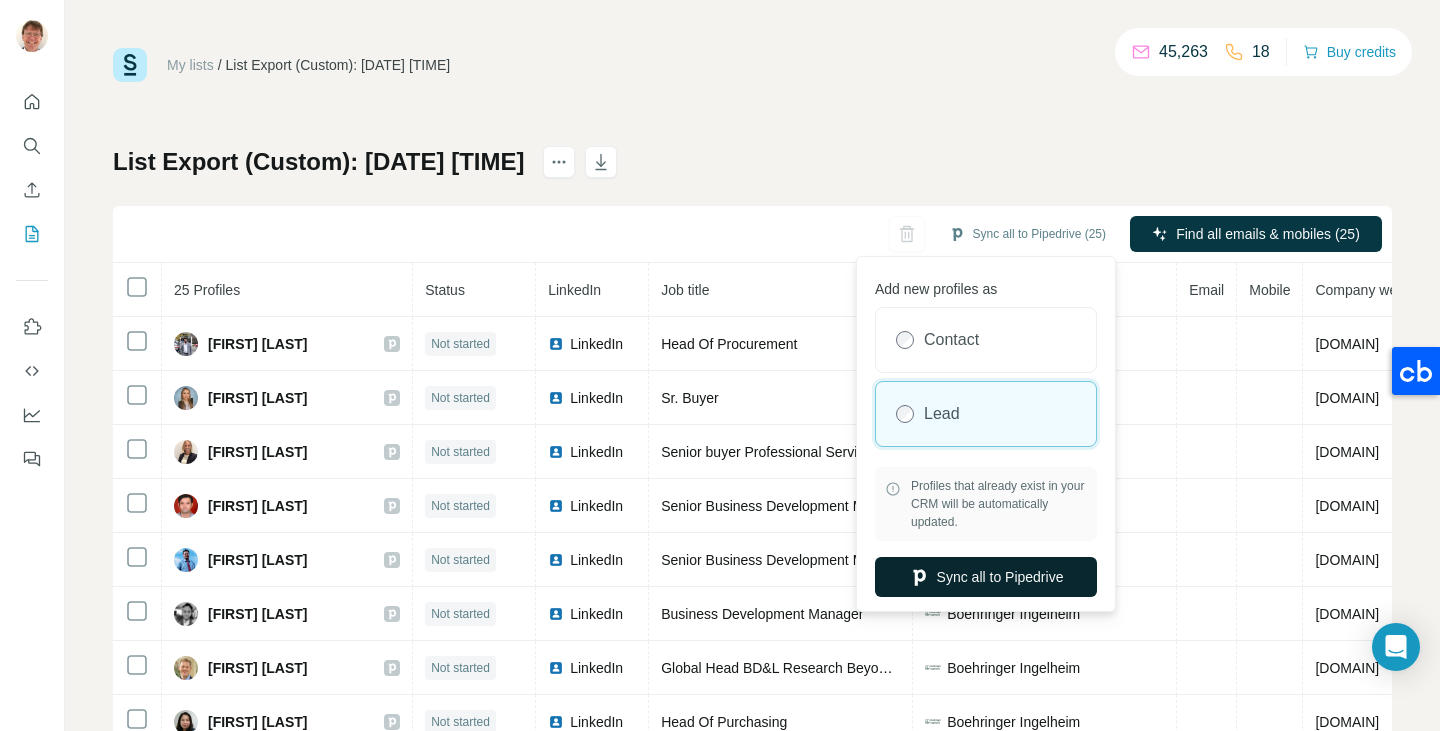 click on "Sync all to Pipedrive" at bounding box center (986, 577) 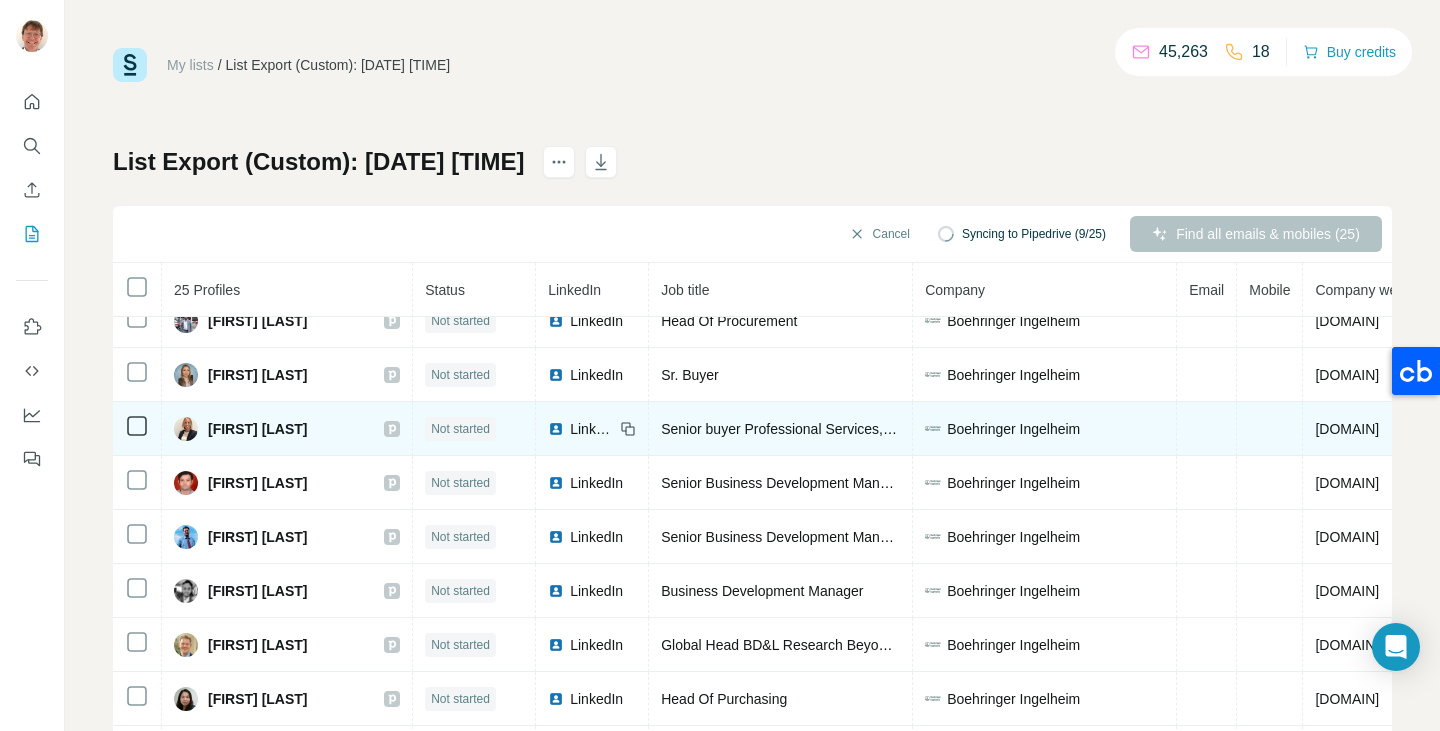 scroll, scrollTop: 0, scrollLeft: 0, axis: both 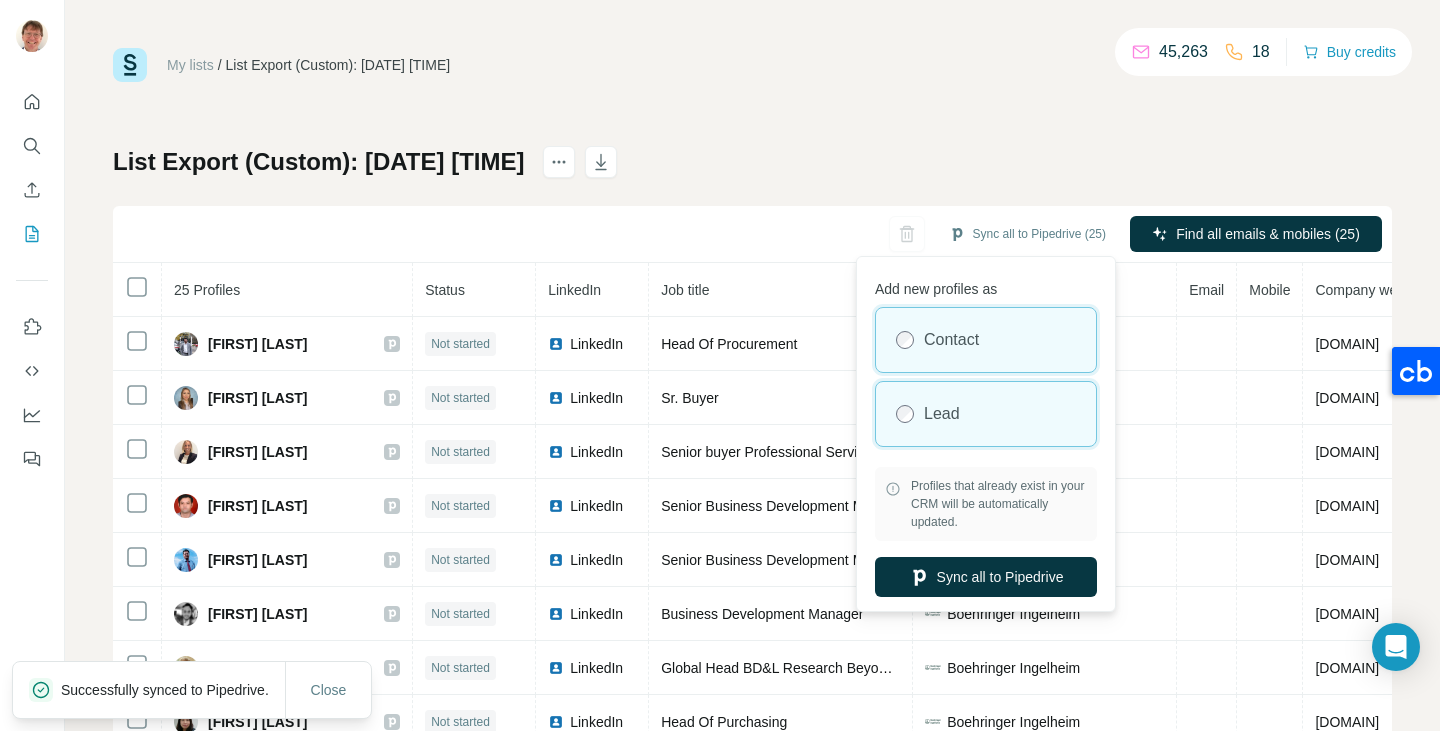click on "Lead" at bounding box center (986, 414) 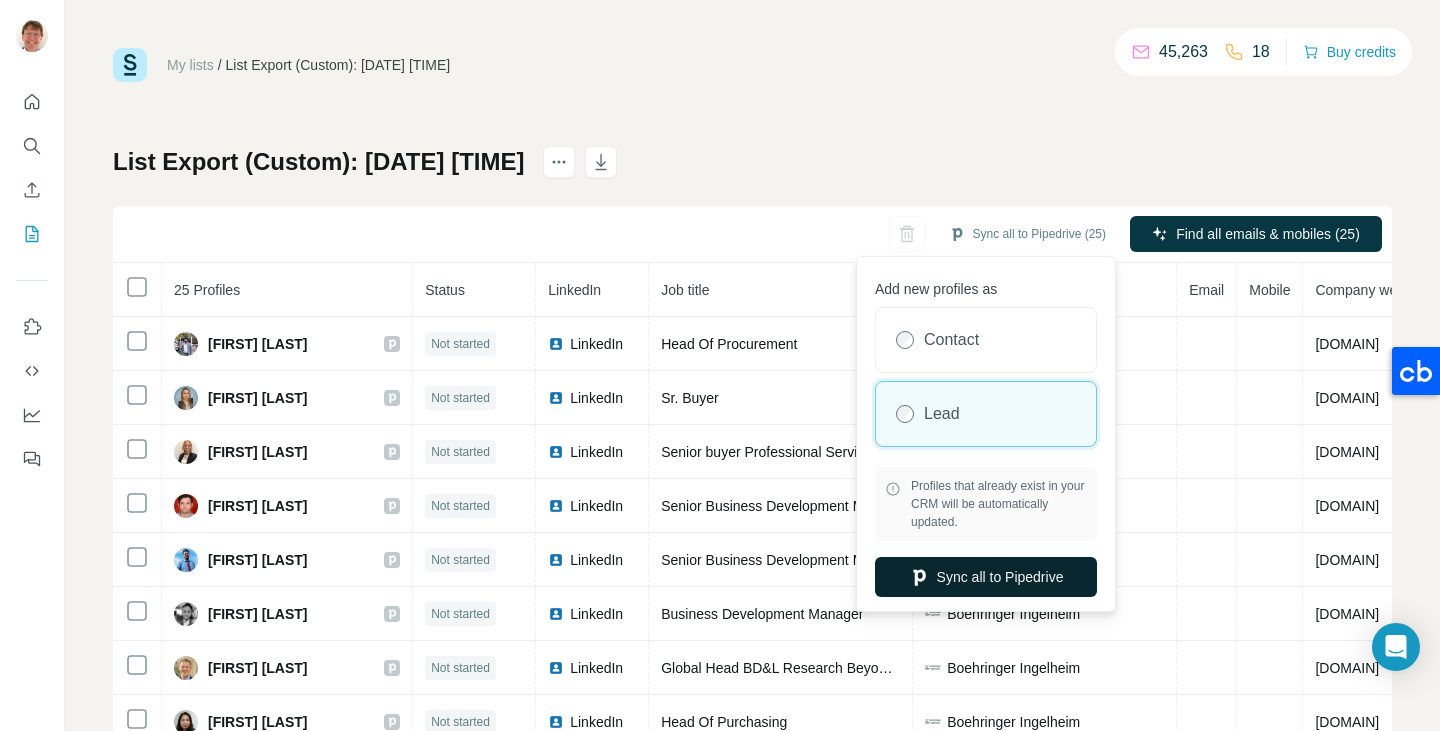 click on "Sync all to Pipedrive" at bounding box center (986, 577) 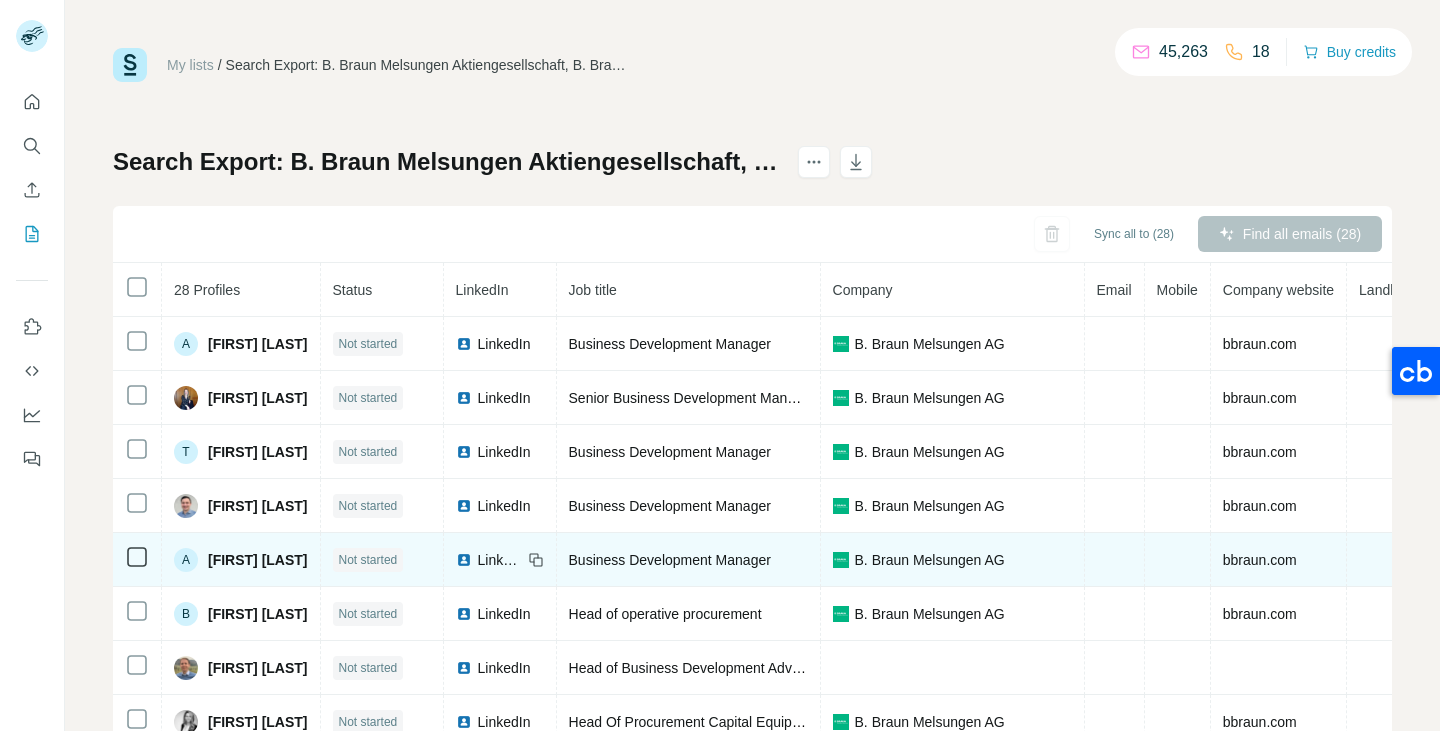 scroll, scrollTop: 0, scrollLeft: 0, axis: both 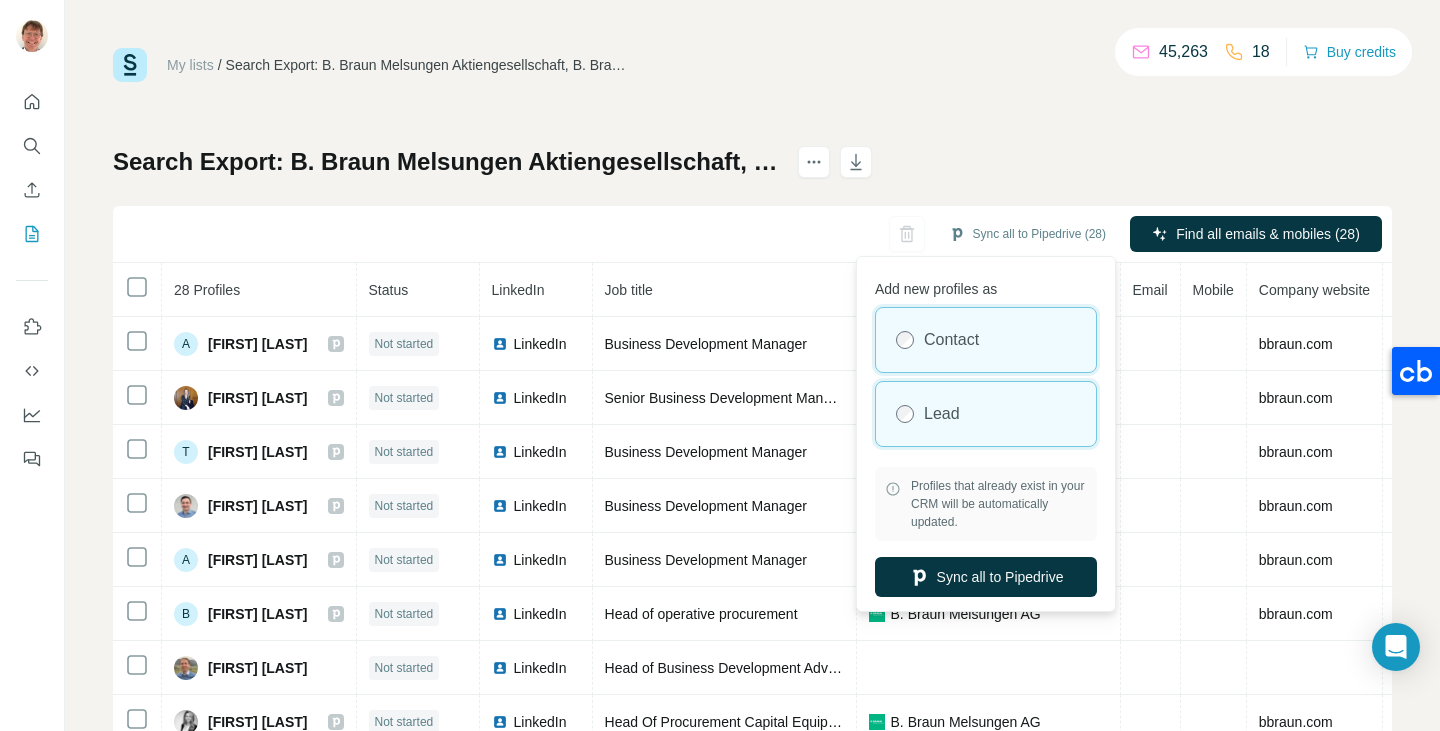 click on "Lead" at bounding box center (986, 414) 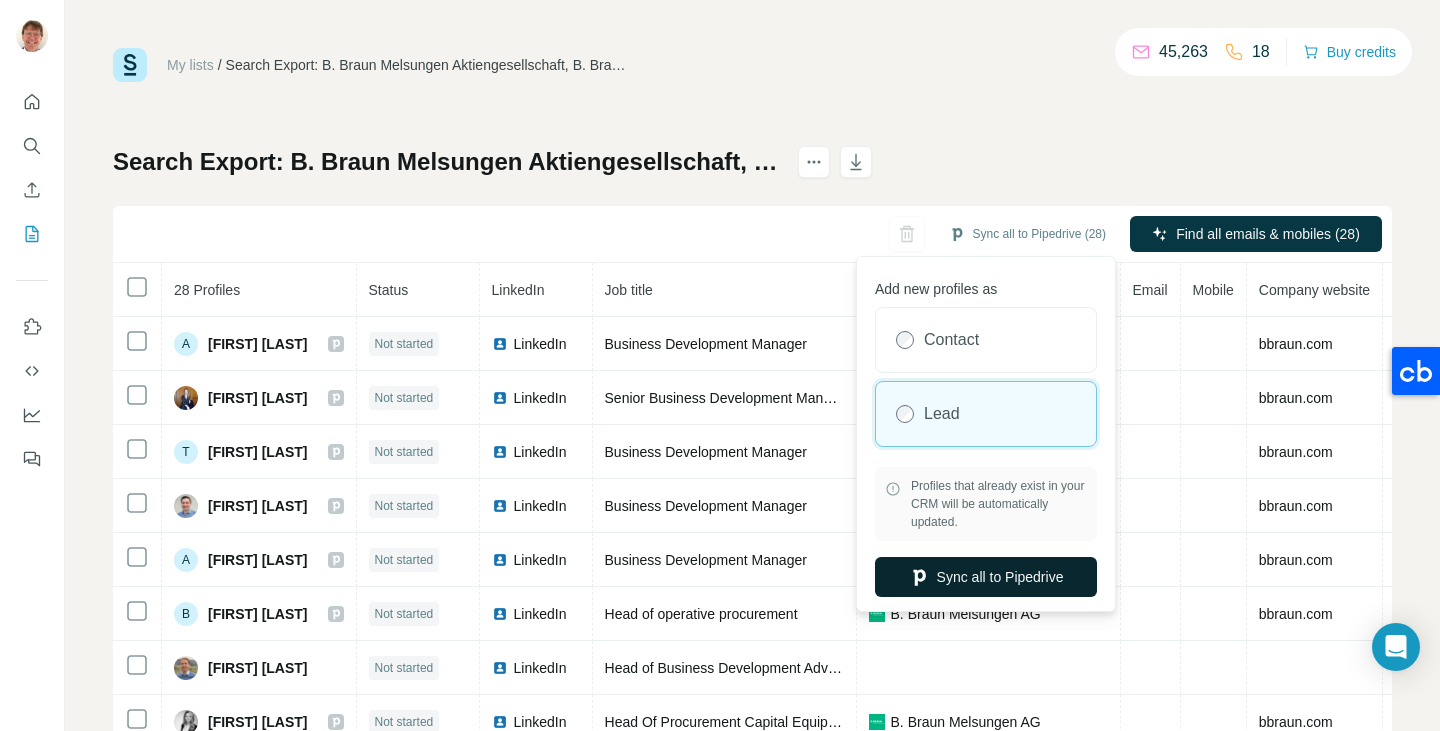 click on "Sync all to Pipedrive" at bounding box center (986, 577) 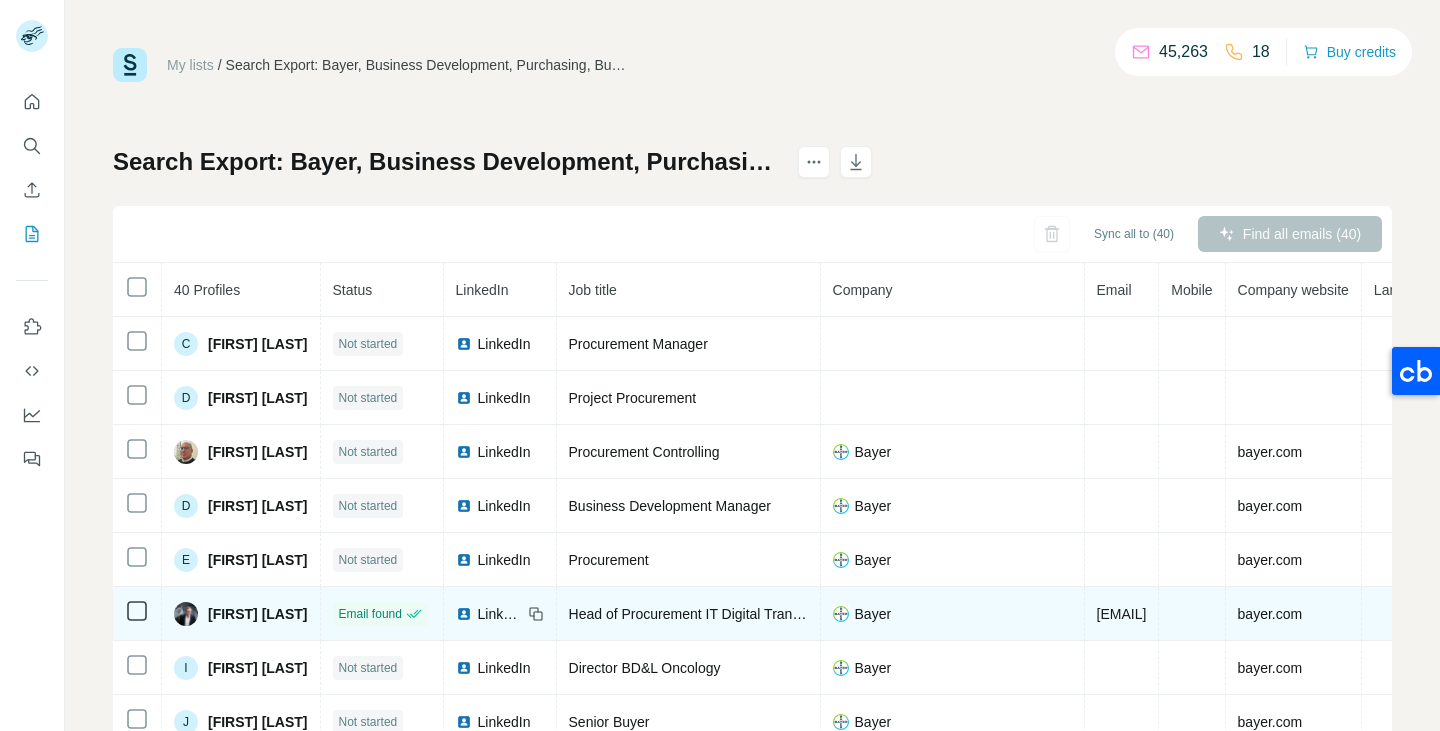 scroll, scrollTop: 0, scrollLeft: 0, axis: both 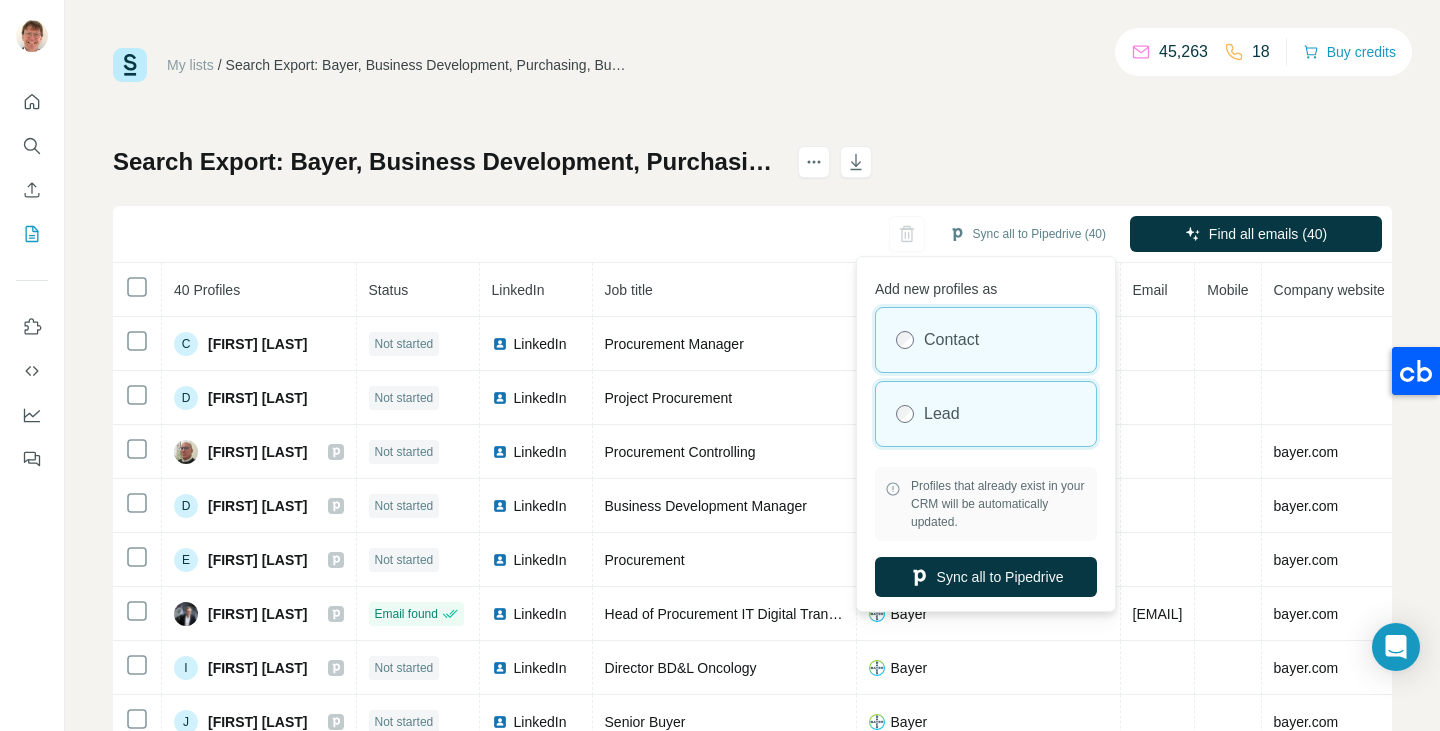 click on "Lead" at bounding box center [986, 414] 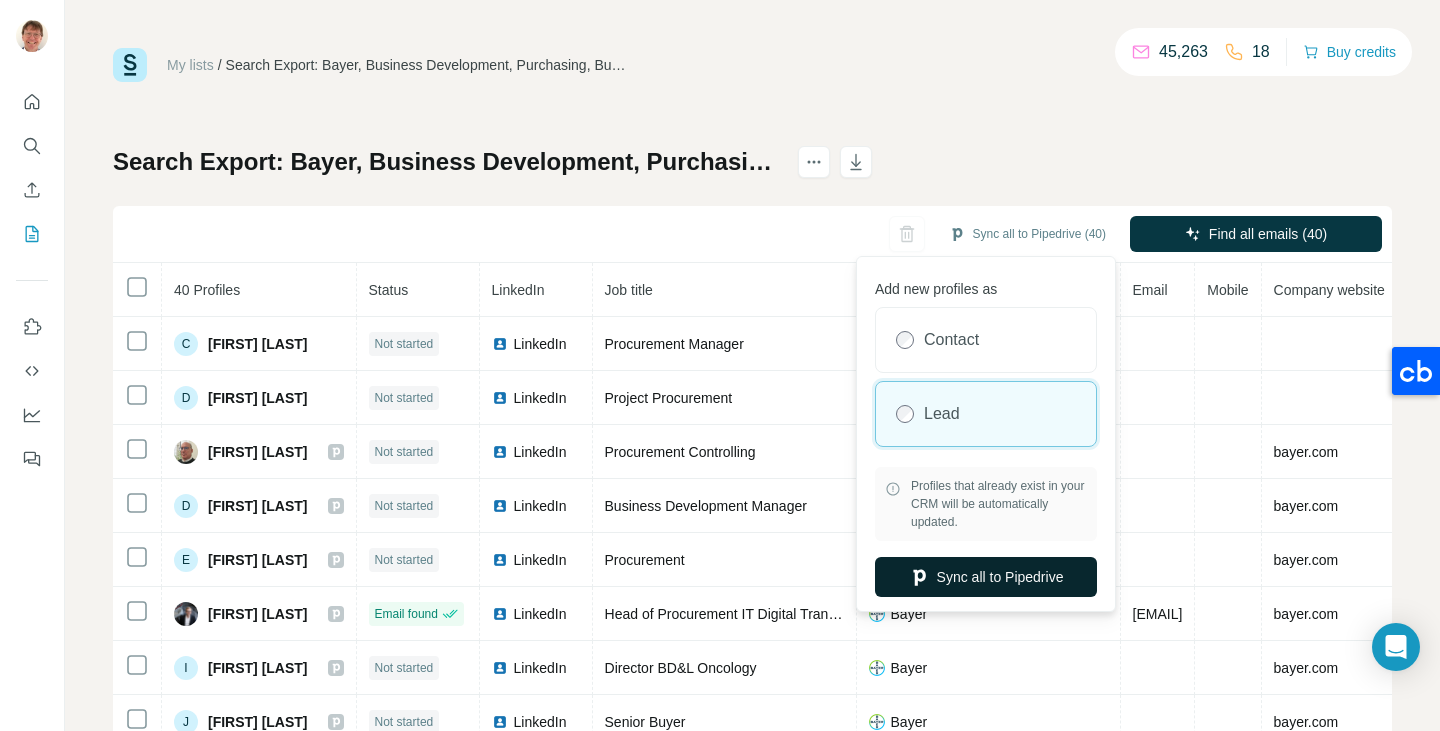 click on "Sync all to Pipedrive" at bounding box center (986, 577) 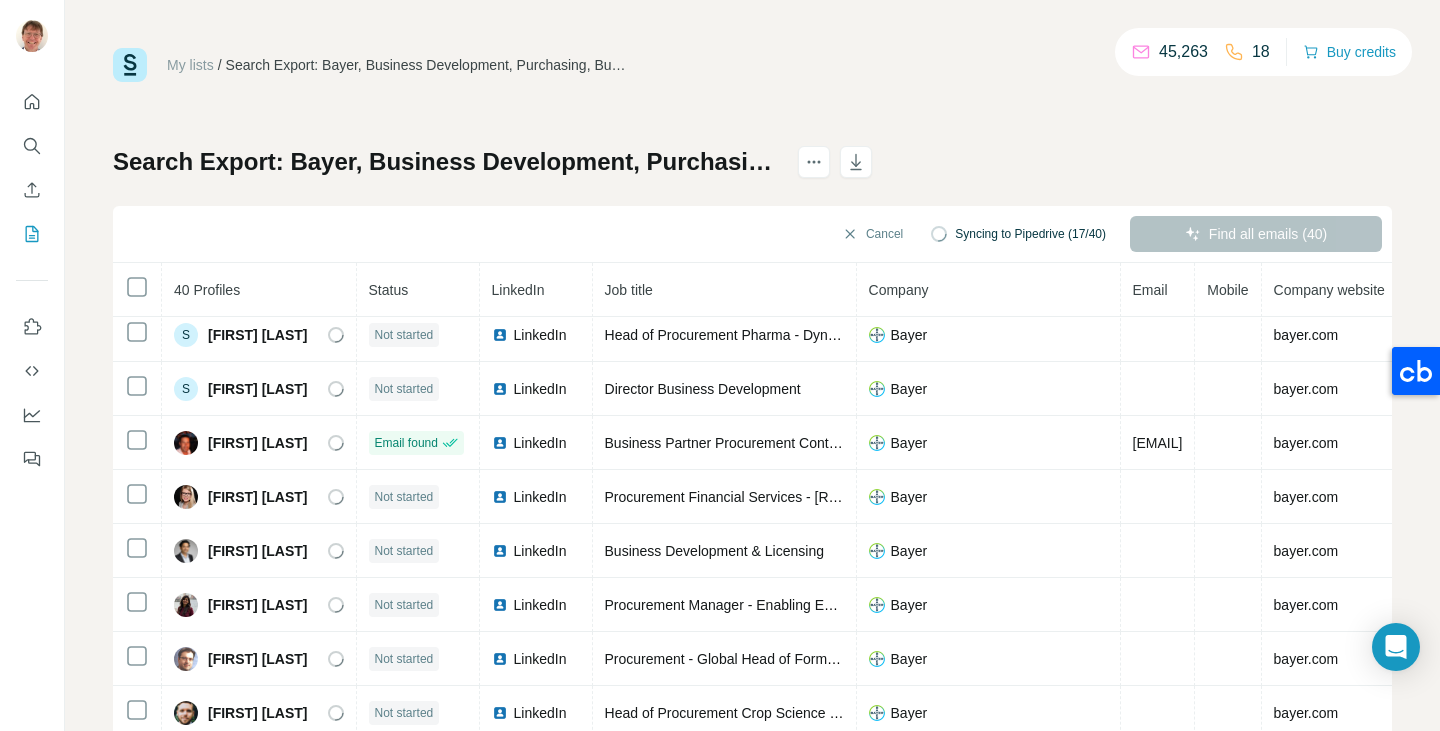 scroll, scrollTop: 1696, scrollLeft: 0, axis: vertical 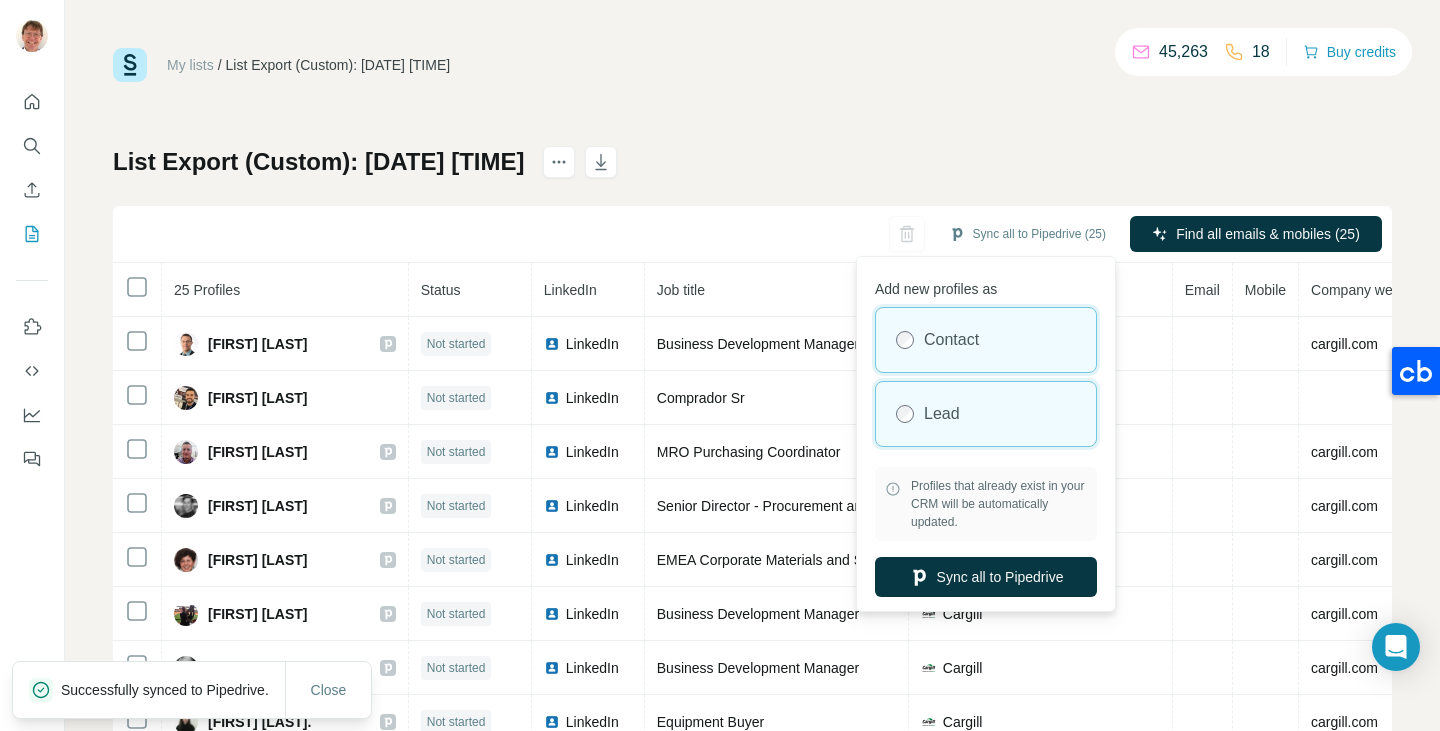 click on "Lead" at bounding box center [986, 414] 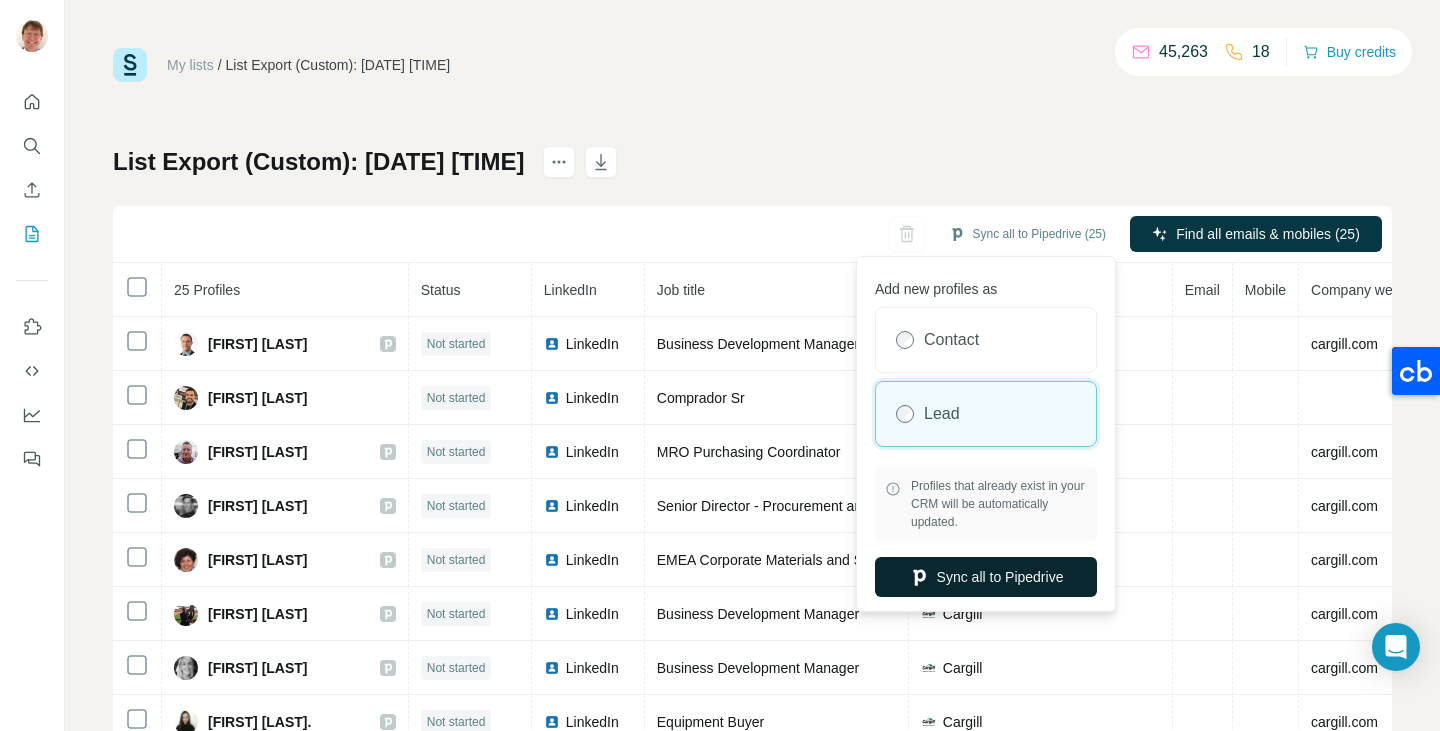 click on "Sync all to Pipedrive" at bounding box center [986, 577] 